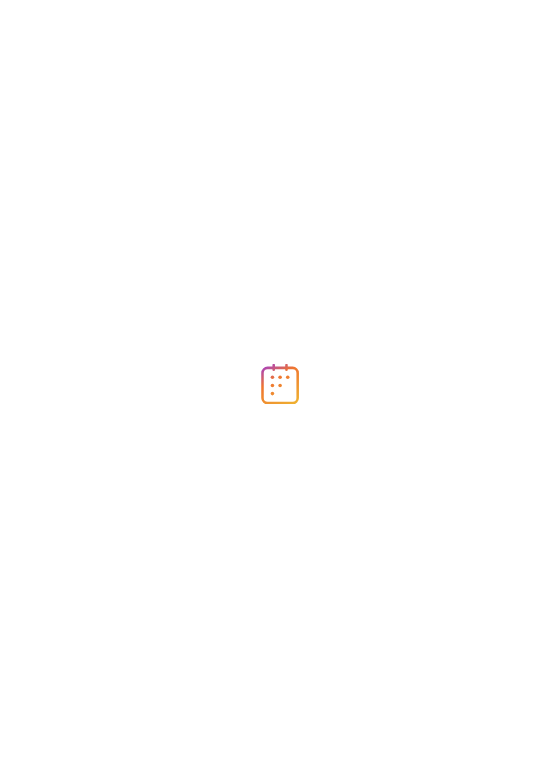 scroll, scrollTop: 0, scrollLeft: 0, axis: both 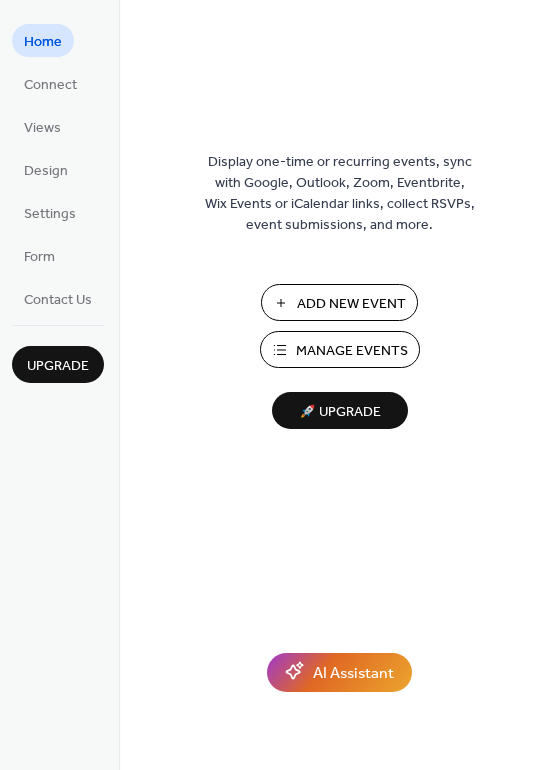 click on "Manage Events" at bounding box center [352, 351] 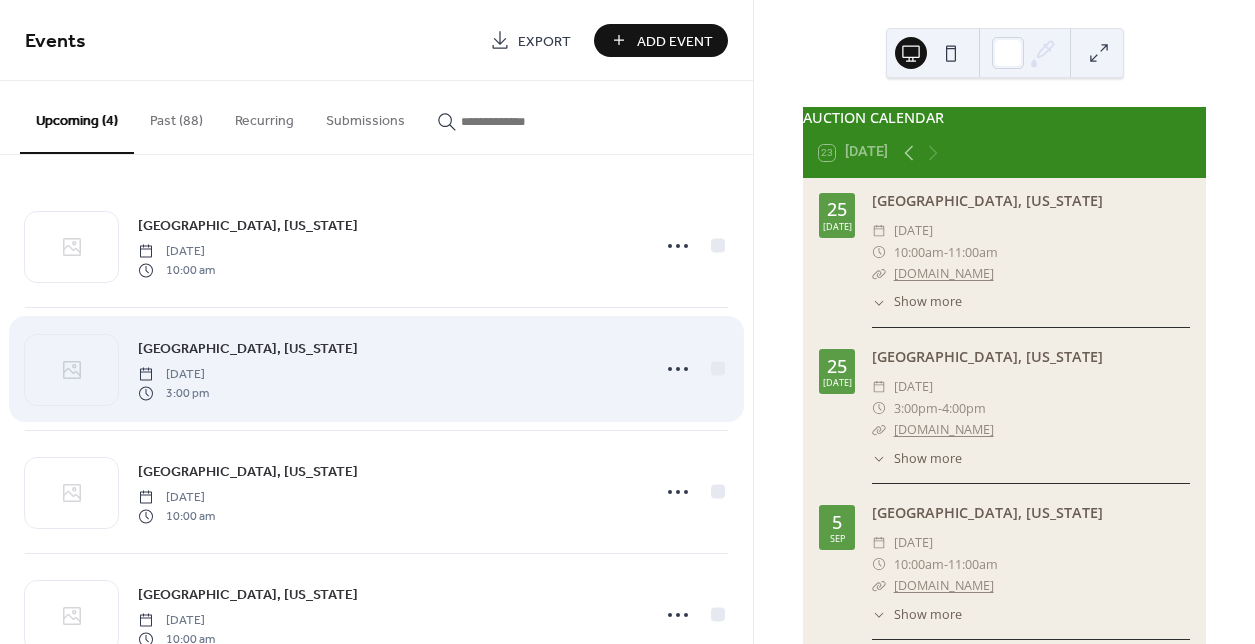 scroll, scrollTop: 0, scrollLeft: 0, axis: both 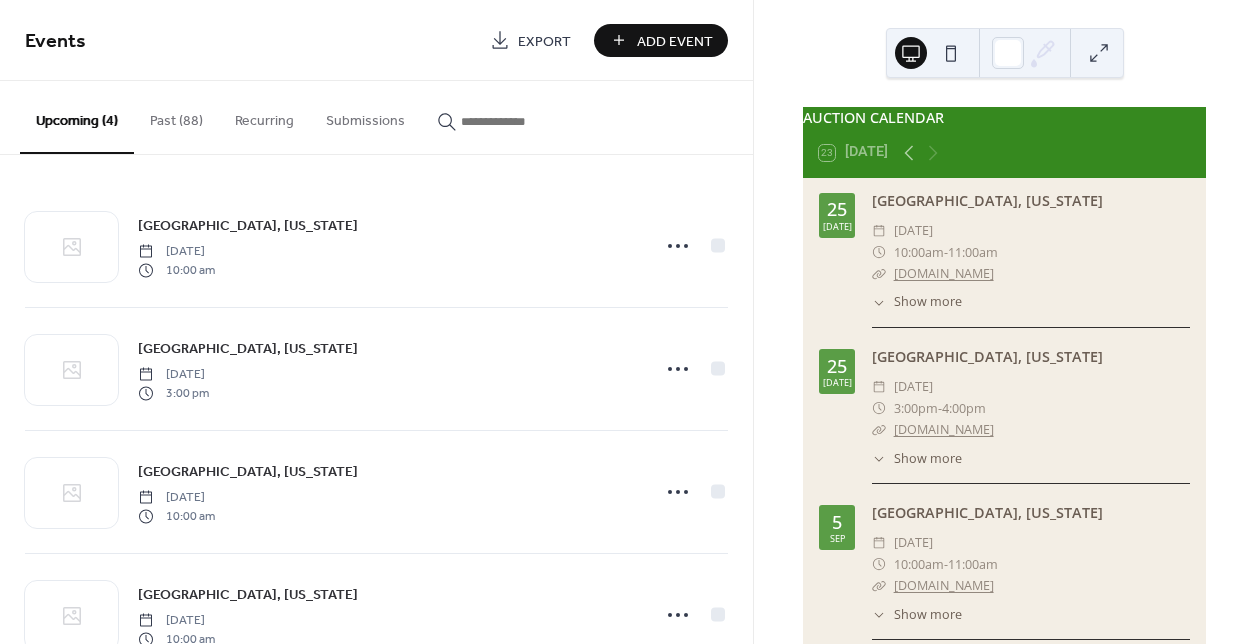 click 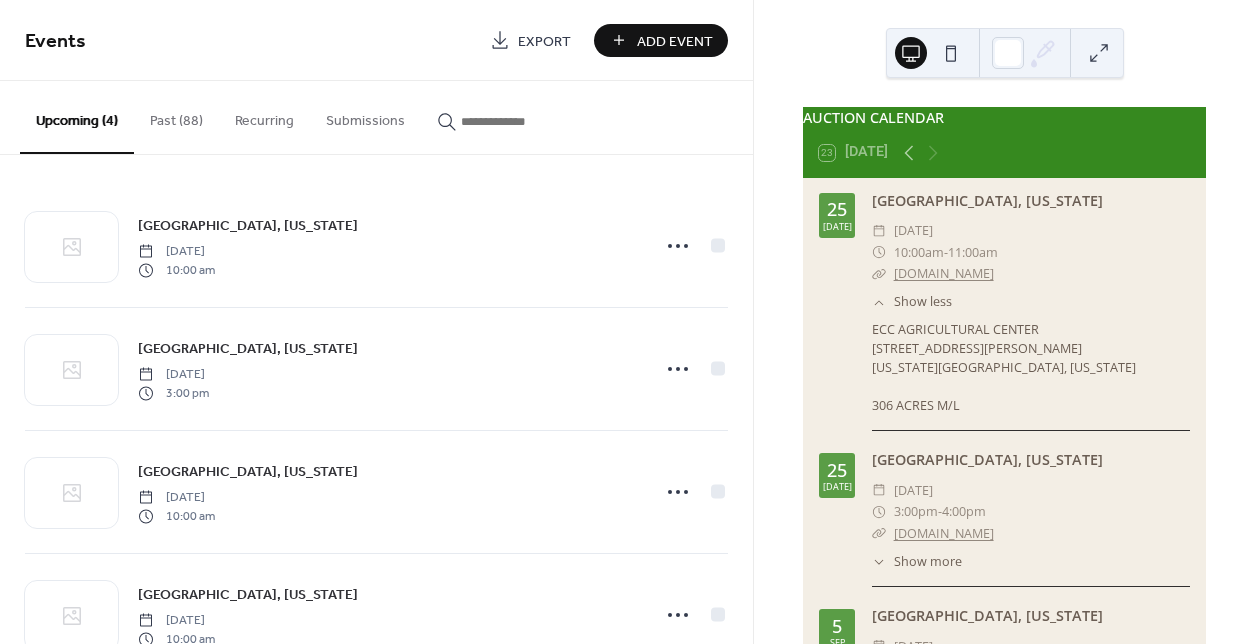 click 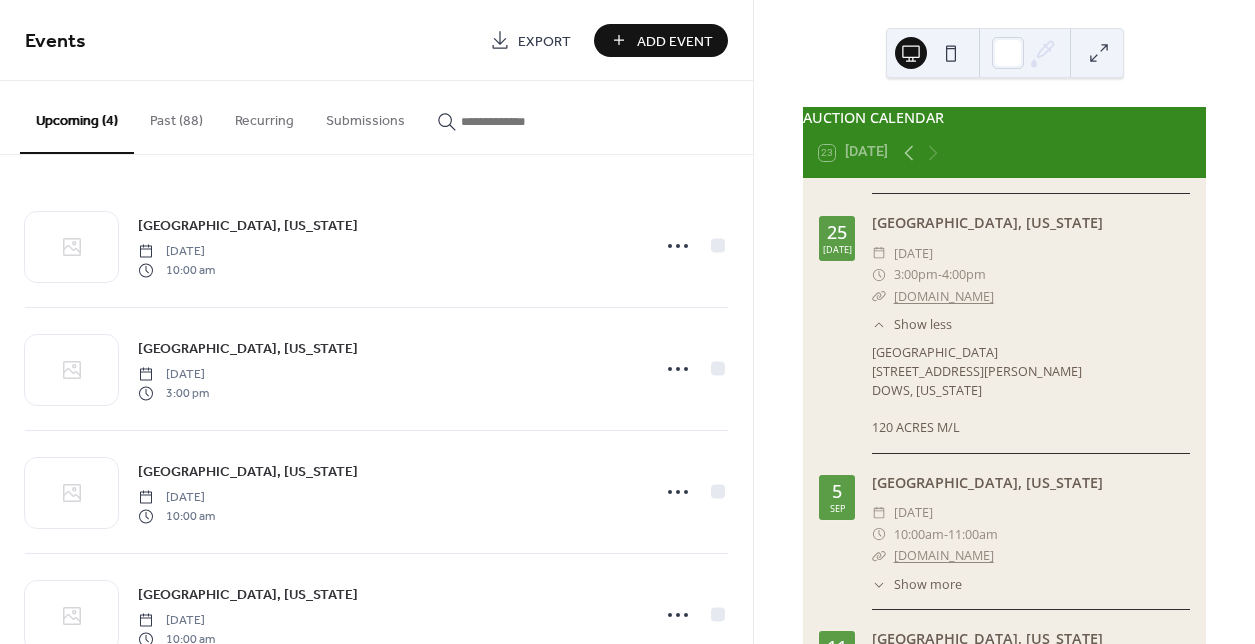 scroll, scrollTop: 260, scrollLeft: 0, axis: vertical 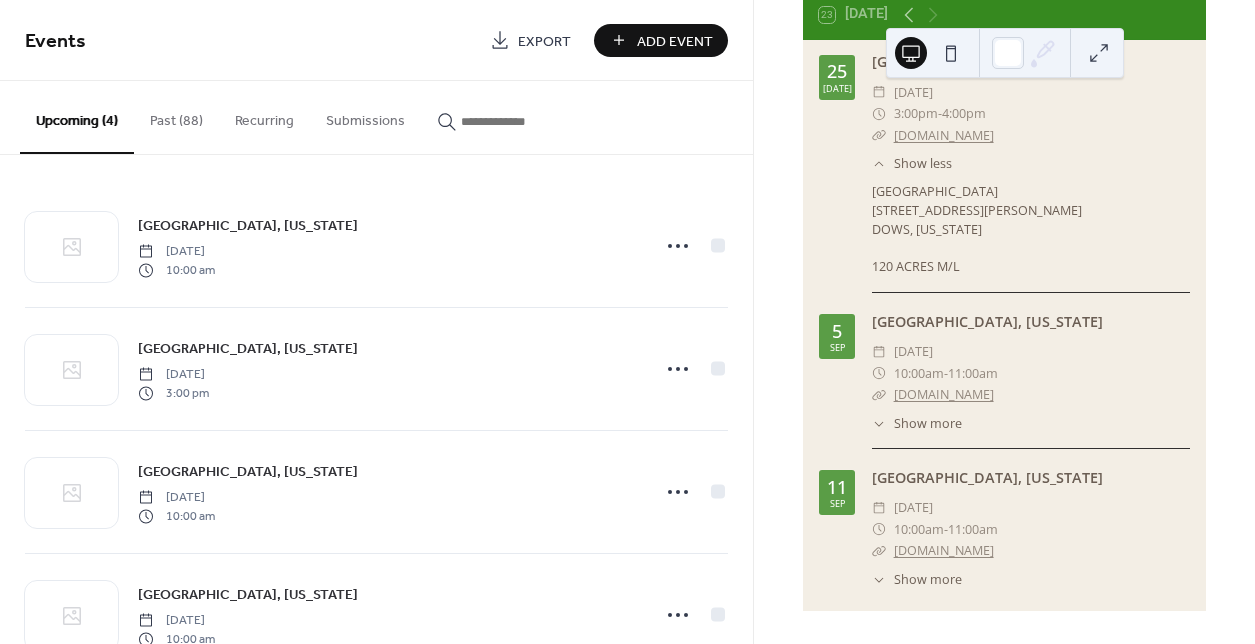 click 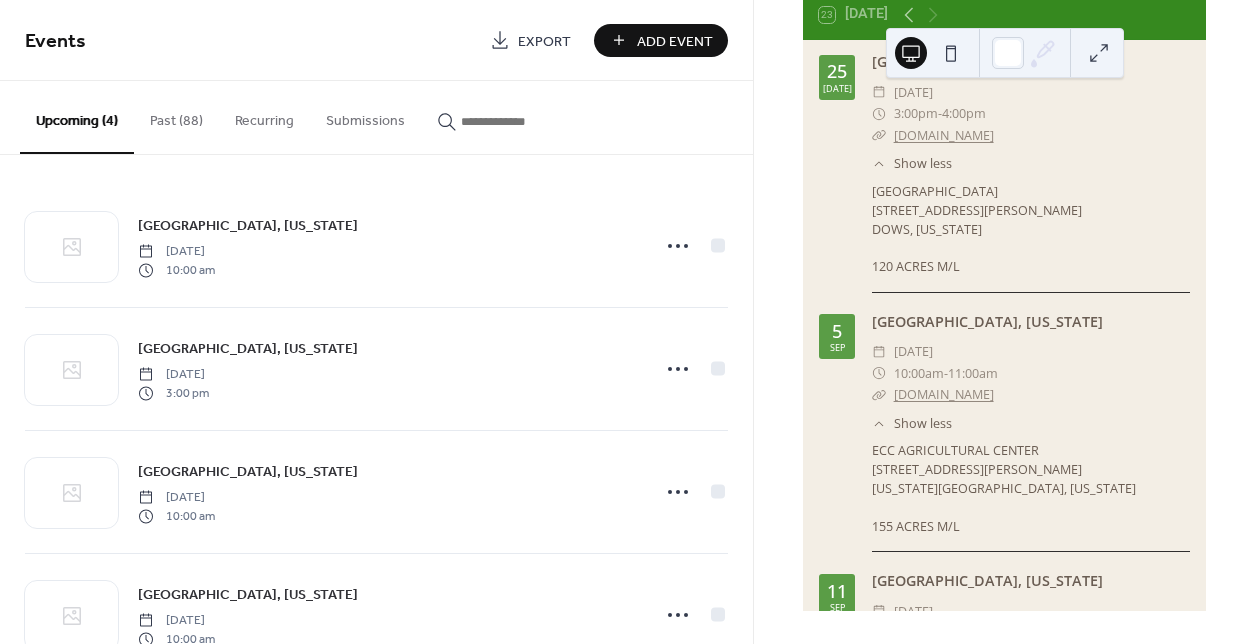 scroll, scrollTop: 359, scrollLeft: 0, axis: vertical 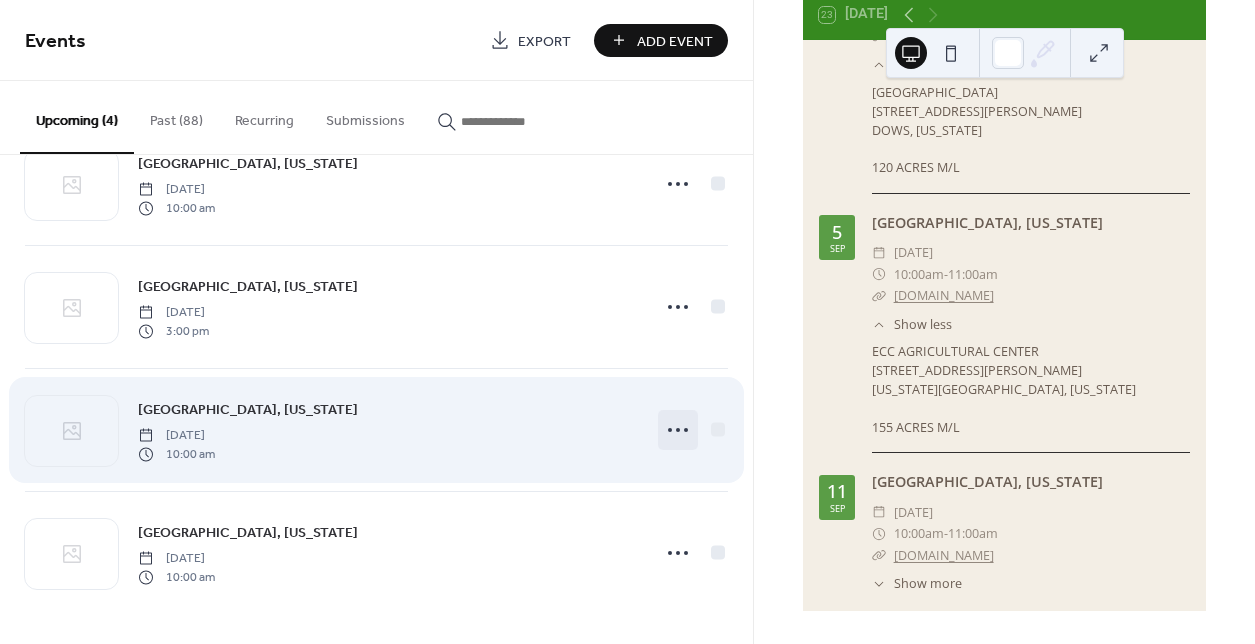 click 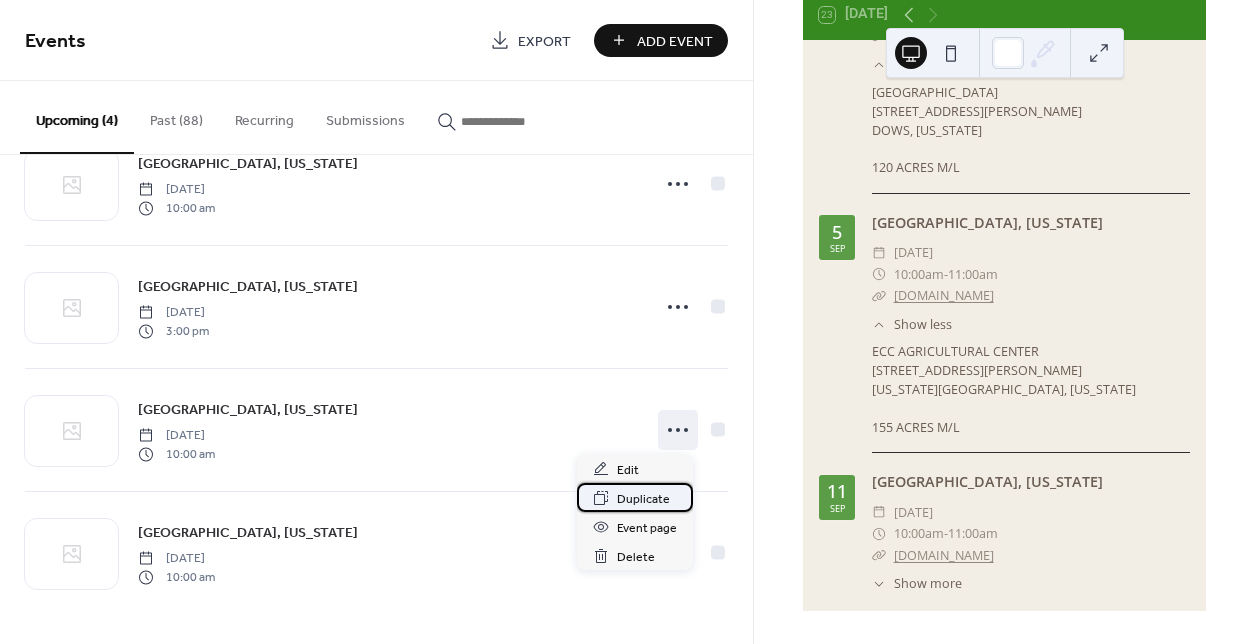 click on "Duplicate" at bounding box center (643, 499) 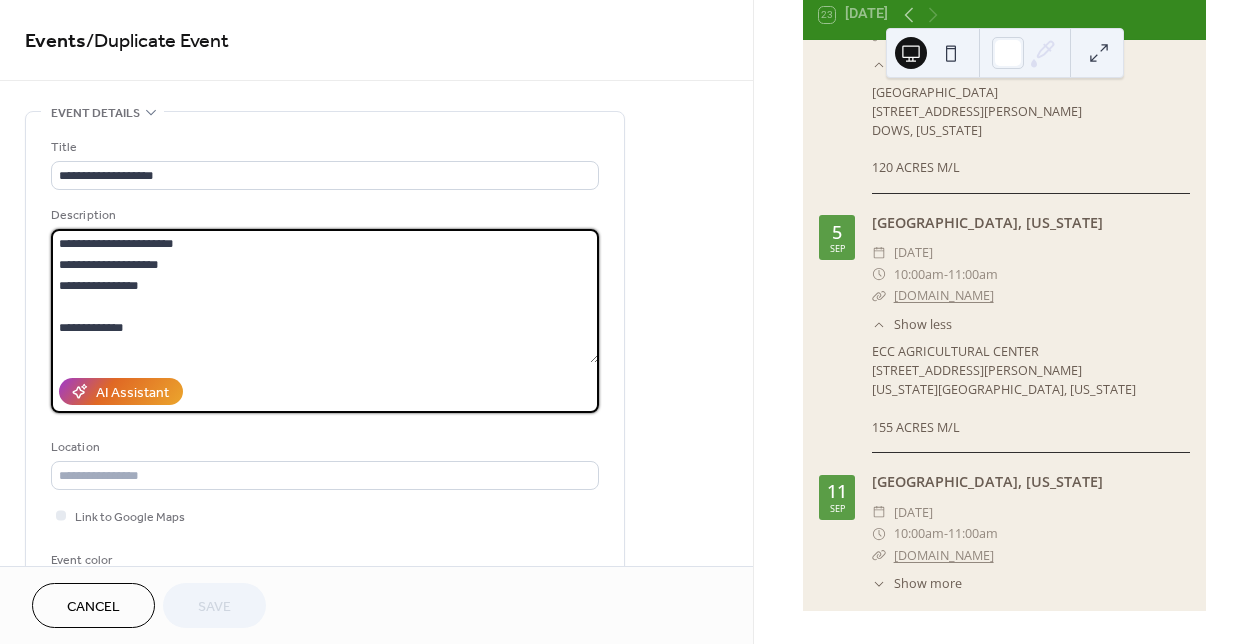 click on "**********" at bounding box center (325, 296) 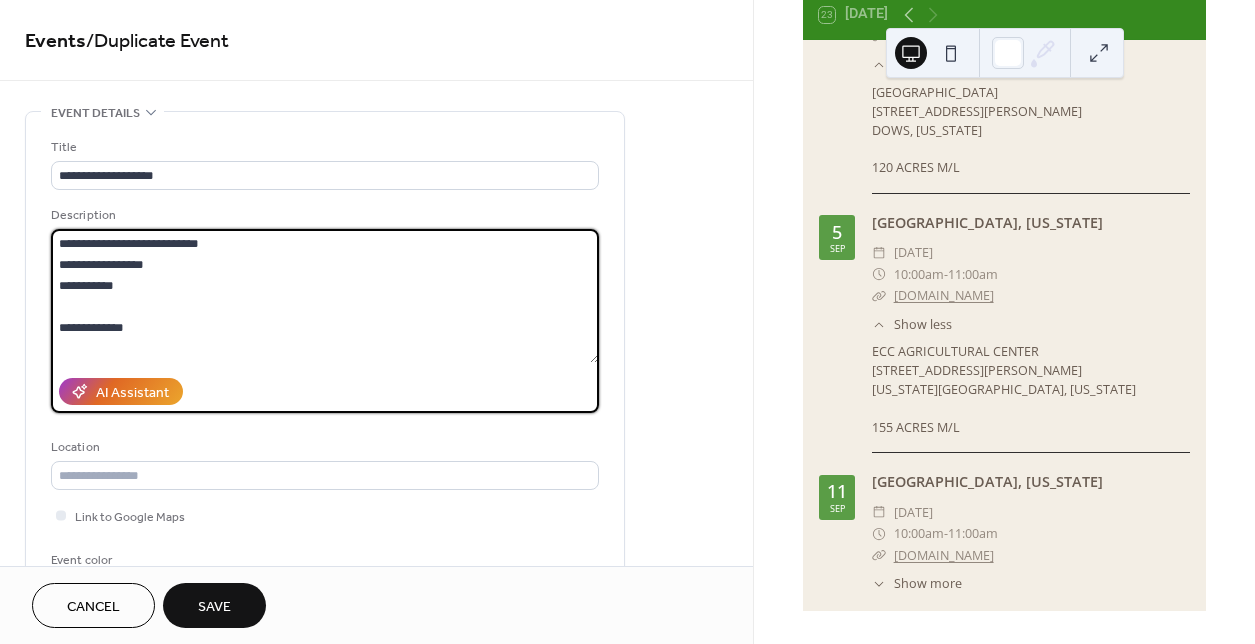 click on "**********" at bounding box center [325, 296] 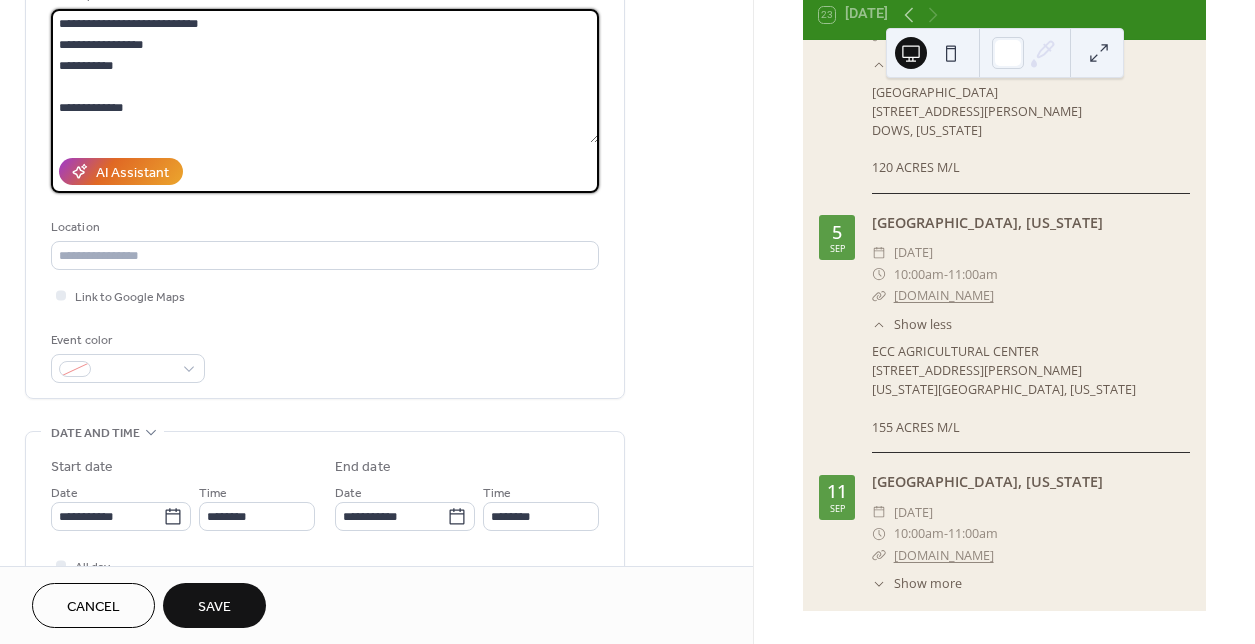 scroll, scrollTop: 335, scrollLeft: 0, axis: vertical 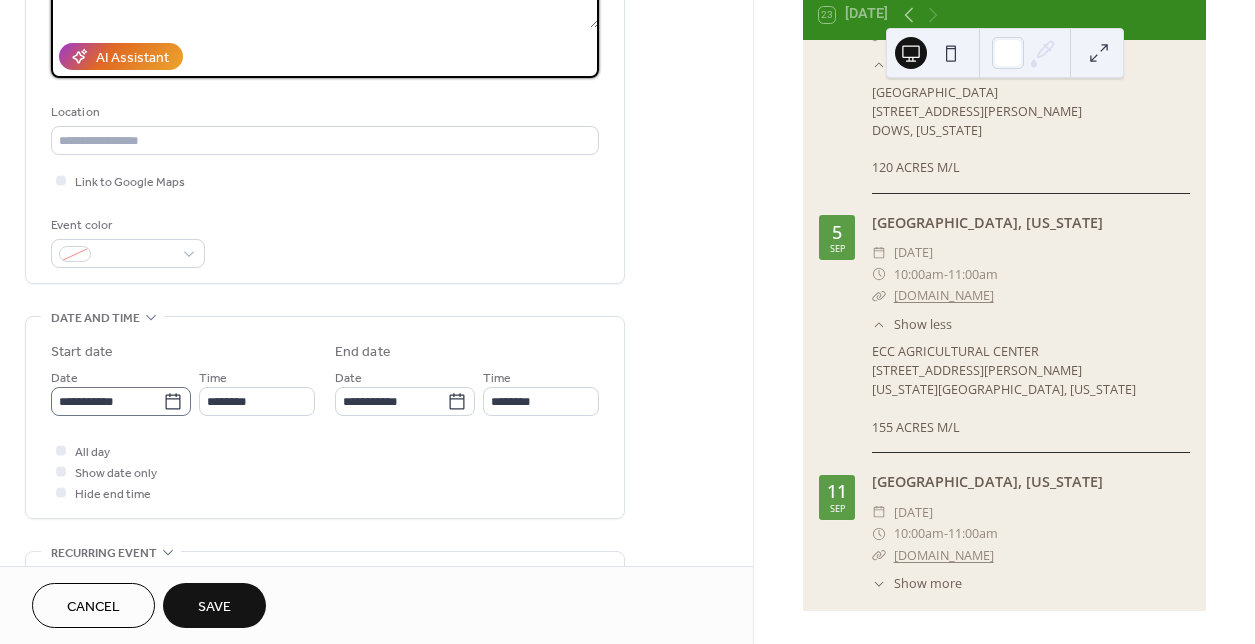 type on "**********" 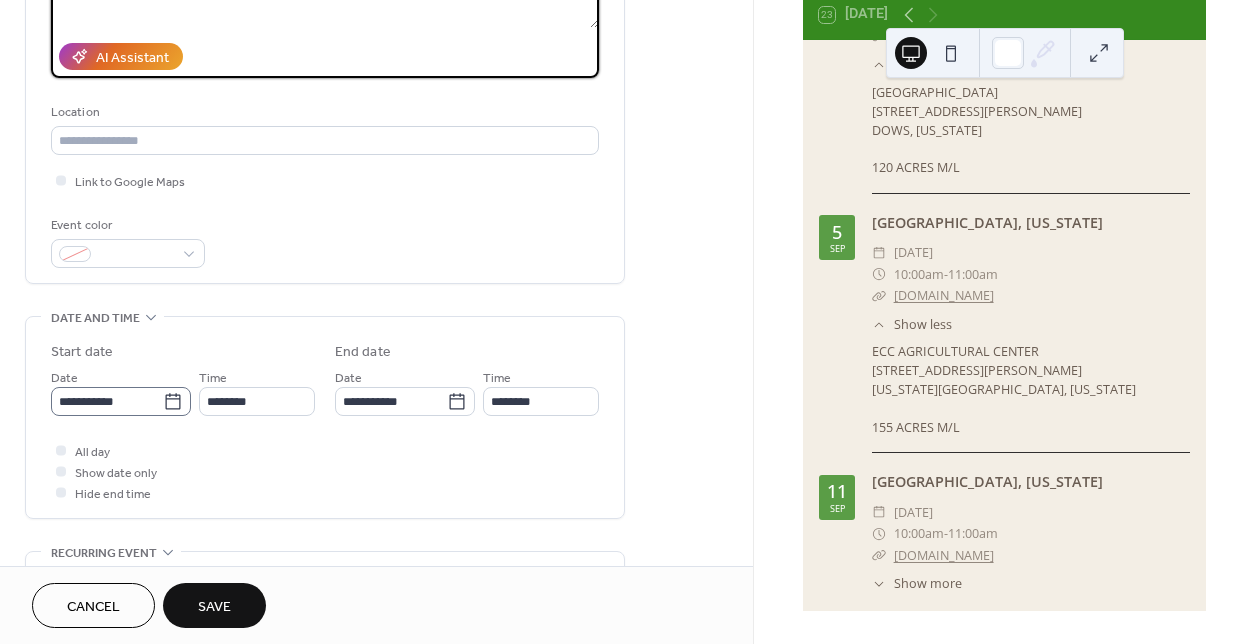 click 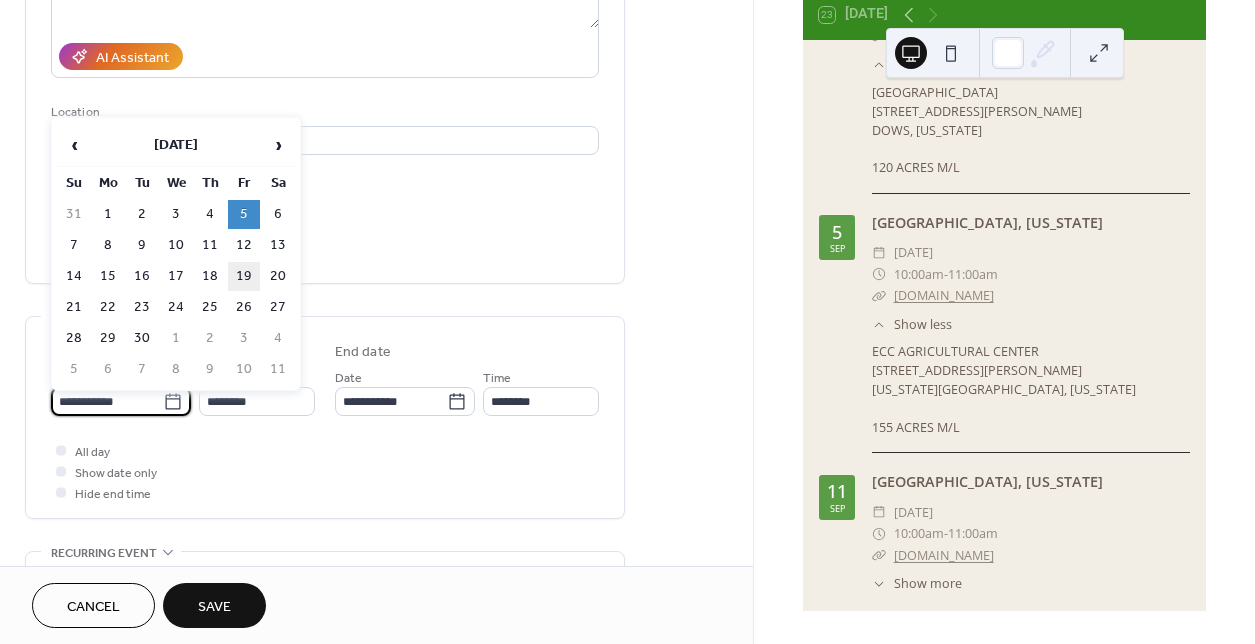 click on "19" at bounding box center [244, 276] 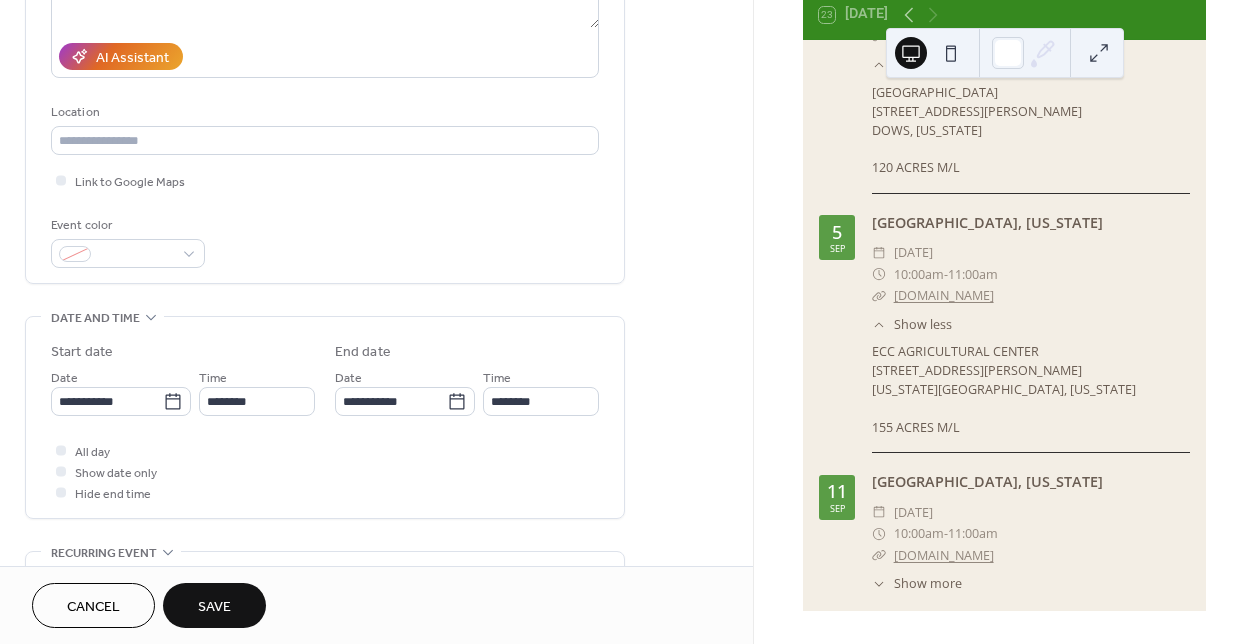 type on "**********" 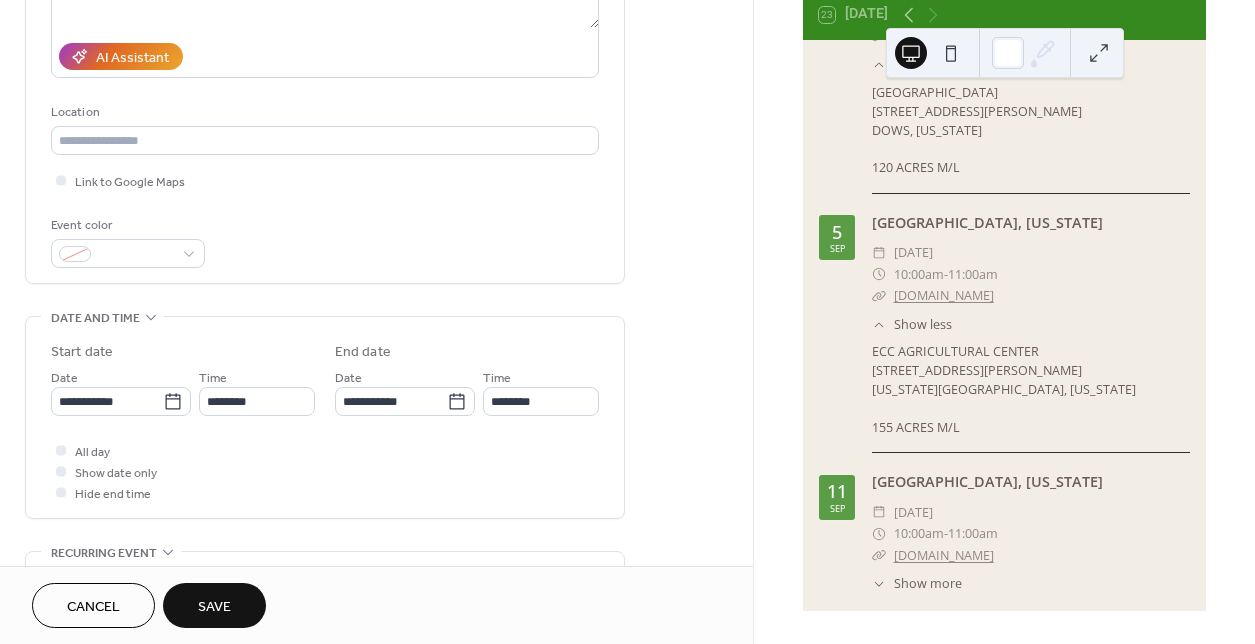type on "**********" 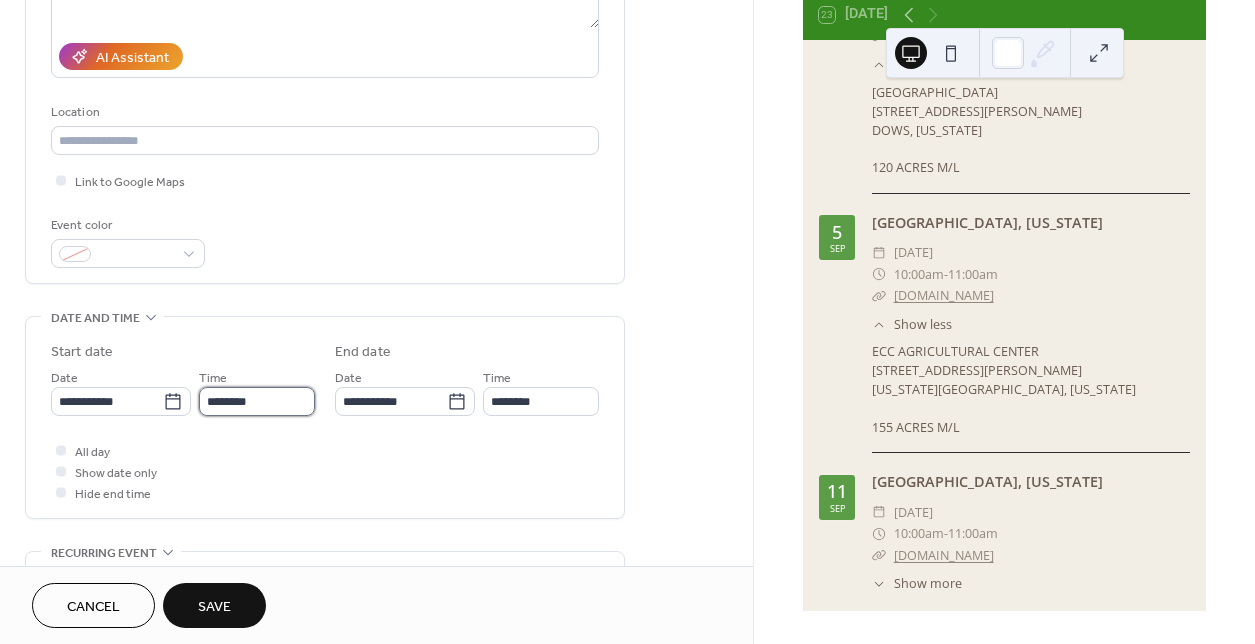 click on "********" at bounding box center [257, 401] 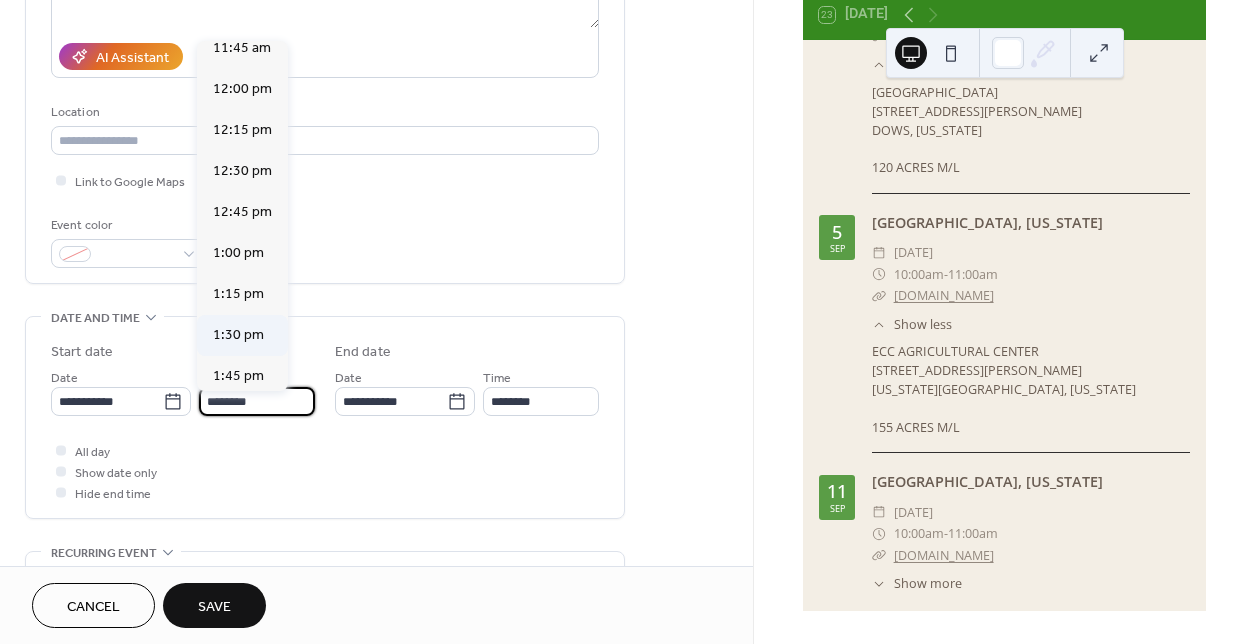 scroll, scrollTop: 1944, scrollLeft: 0, axis: vertical 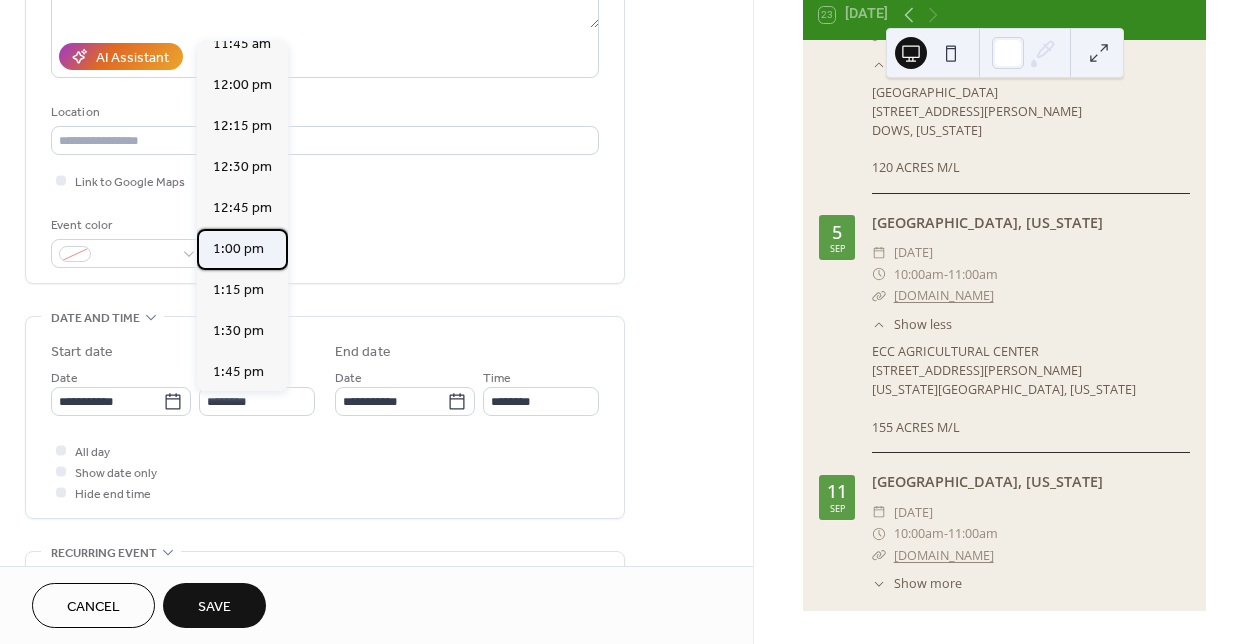click on "1:00 pm" at bounding box center [238, 249] 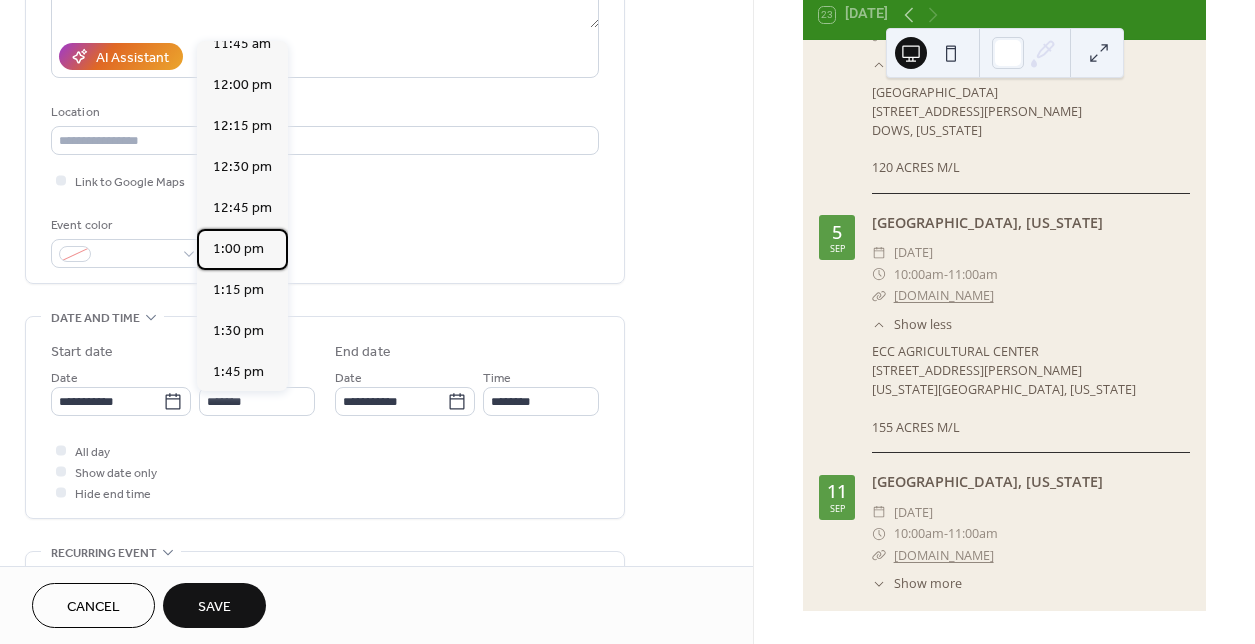 type on "*******" 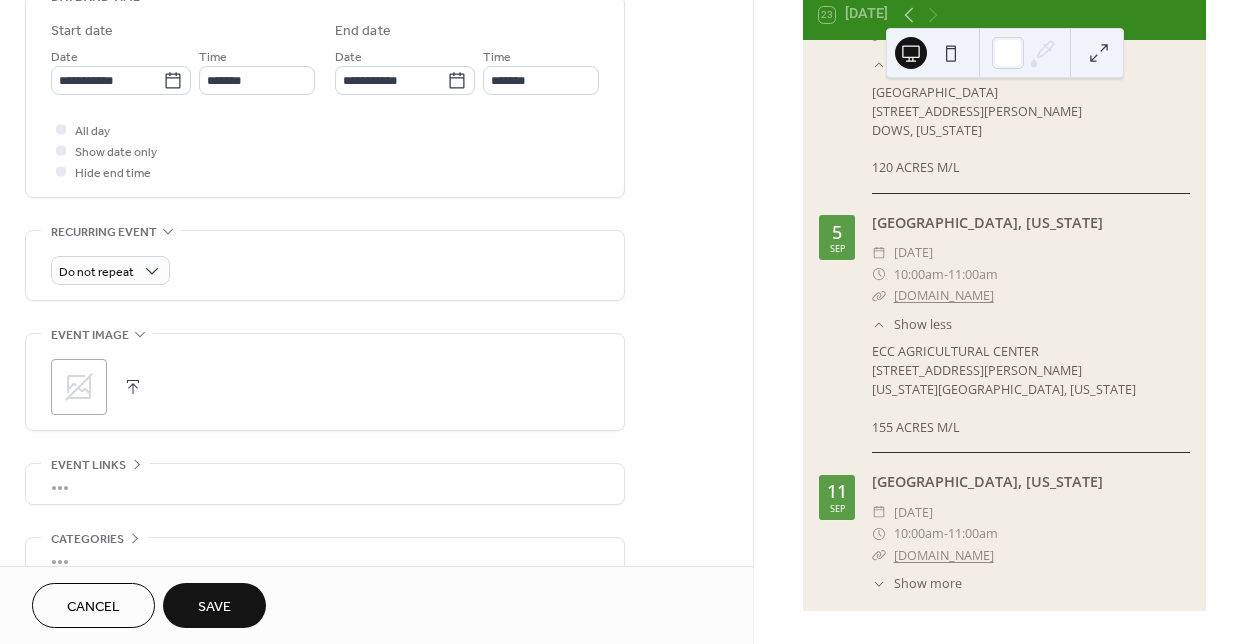 scroll, scrollTop: 769, scrollLeft: 0, axis: vertical 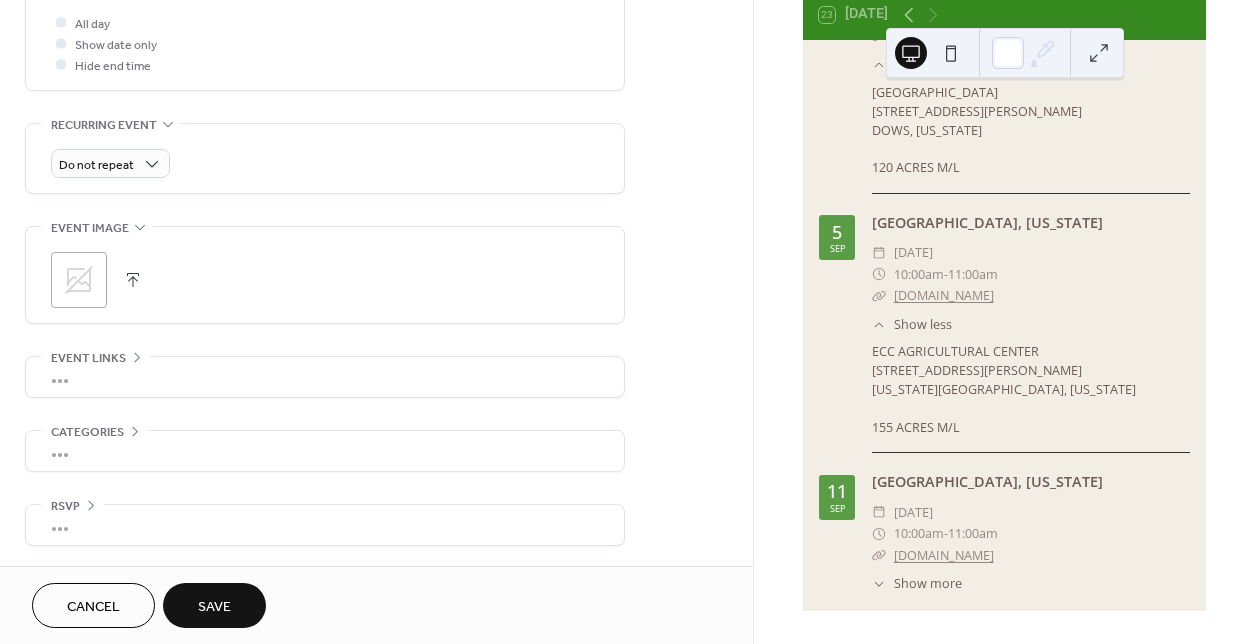 click on "•••" at bounding box center [325, 377] 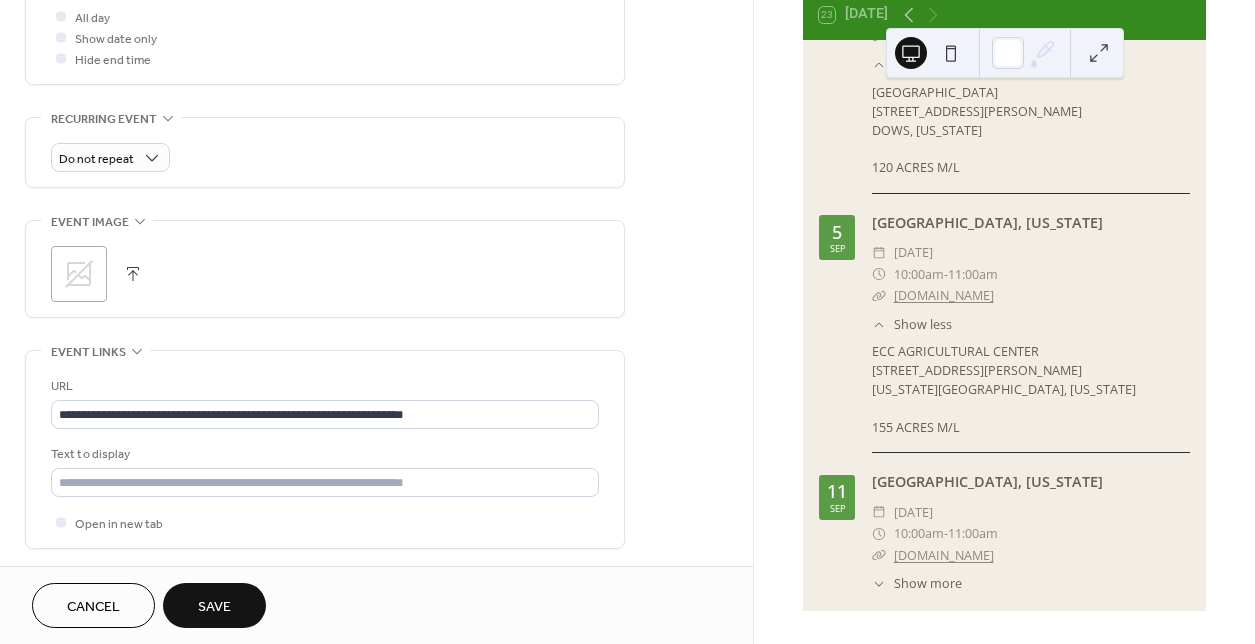scroll, scrollTop: 767, scrollLeft: 0, axis: vertical 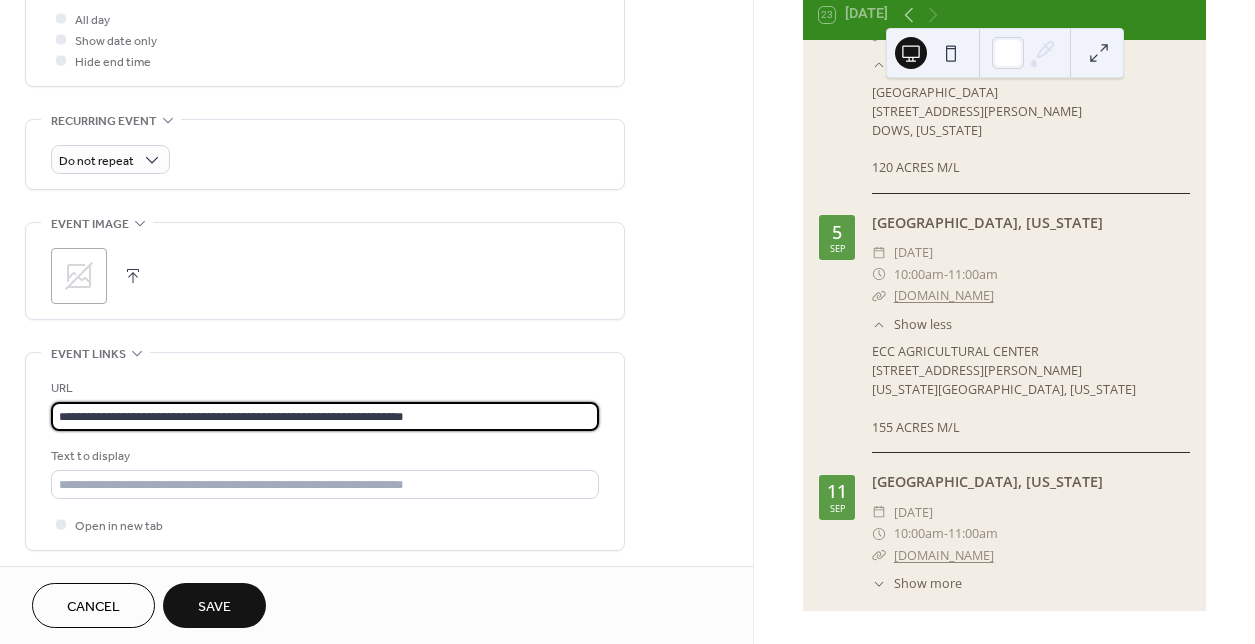 drag, startPoint x: 468, startPoint y: 424, endPoint x: -14, endPoint y: 417, distance: 482.05084 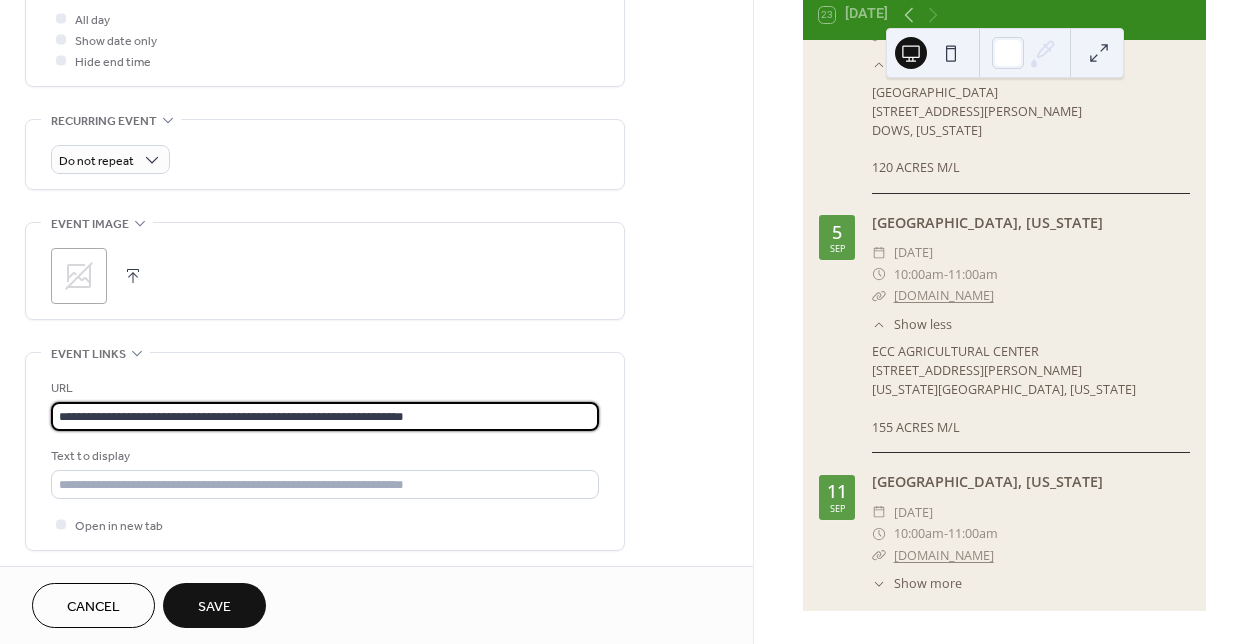 click on "**********" at bounding box center (627, 322) 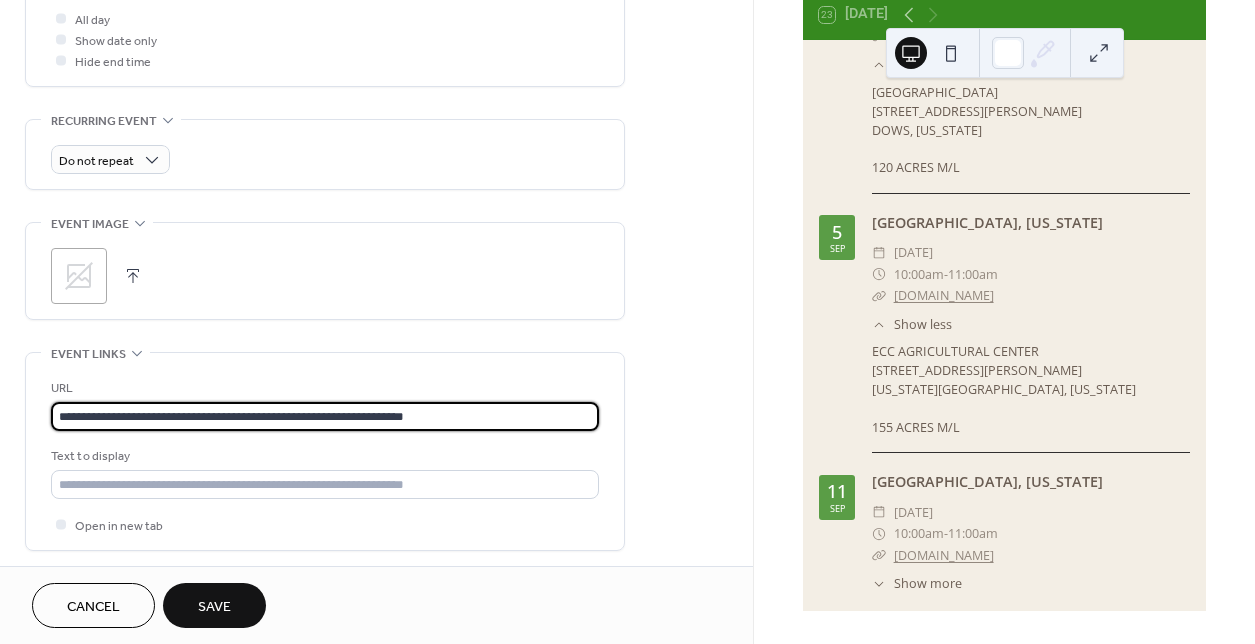 paste on "**" 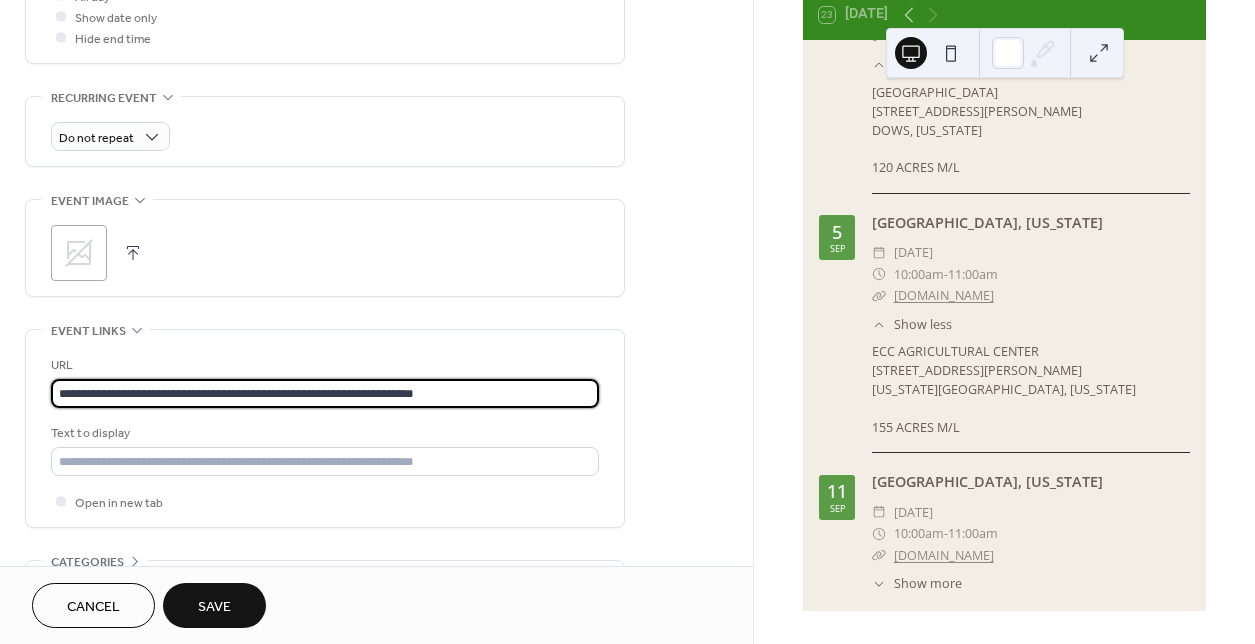 scroll, scrollTop: 930, scrollLeft: 0, axis: vertical 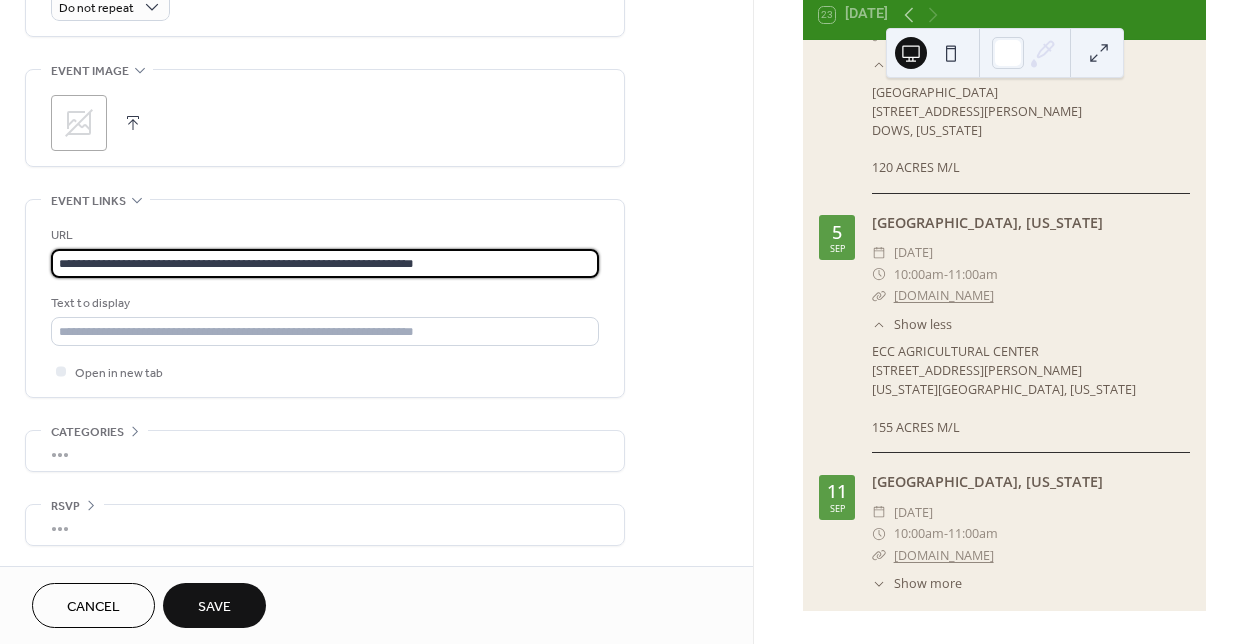 type on "**********" 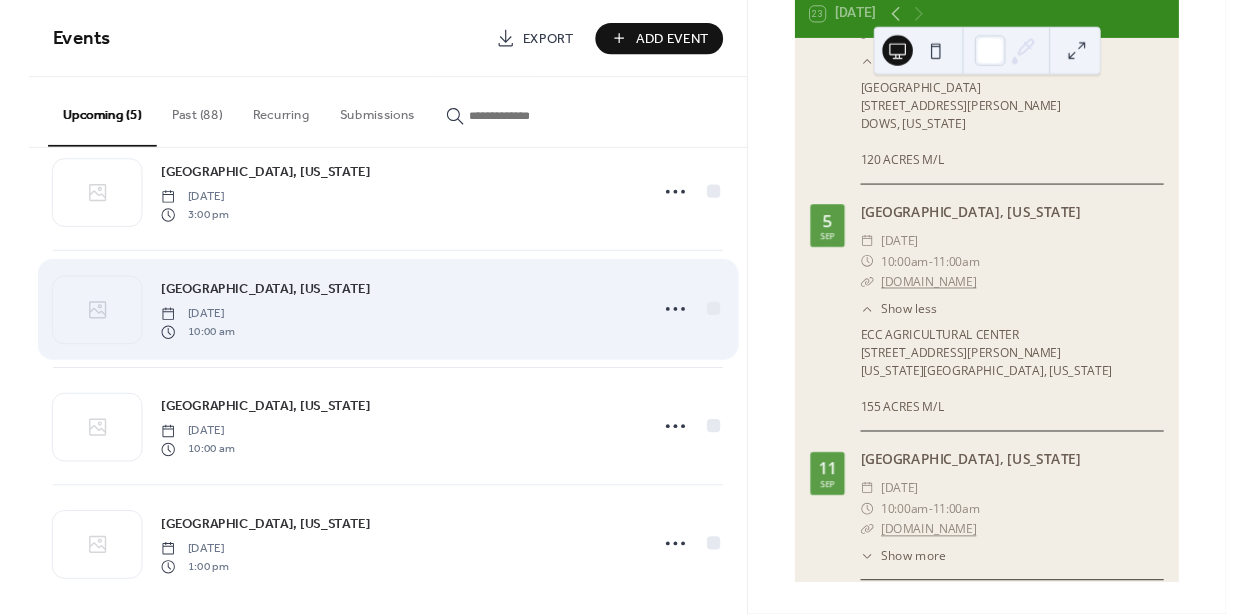 scroll, scrollTop: 185, scrollLeft: 0, axis: vertical 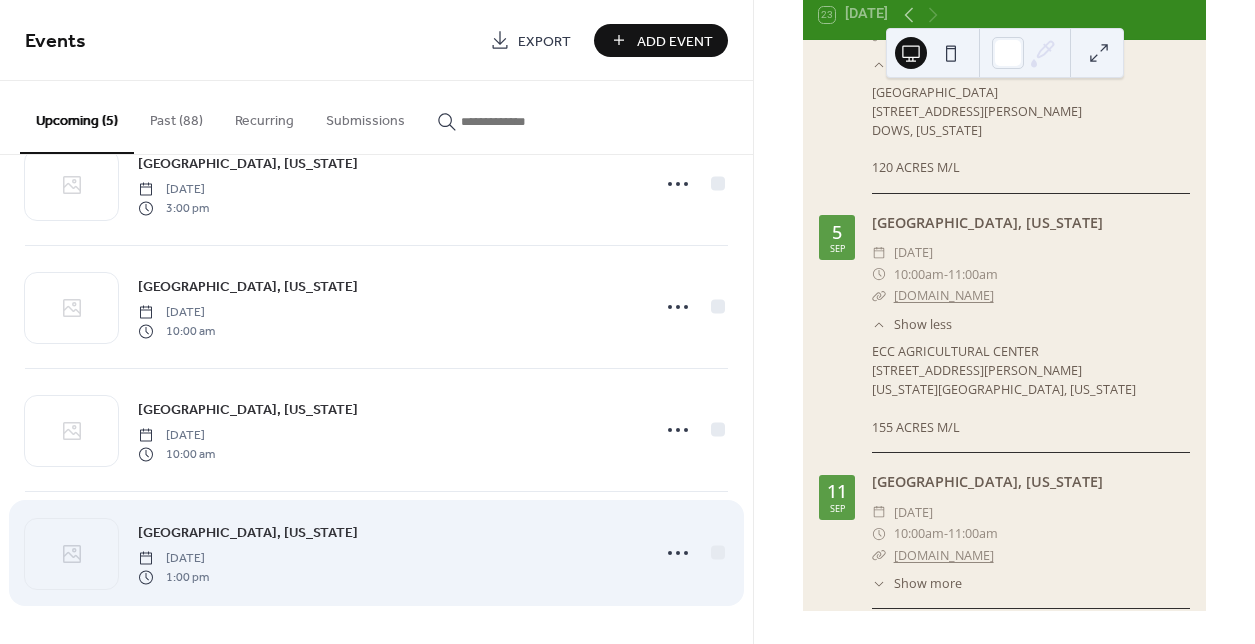 click on "[GEOGRAPHIC_DATA], [US_STATE]" at bounding box center [248, 533] 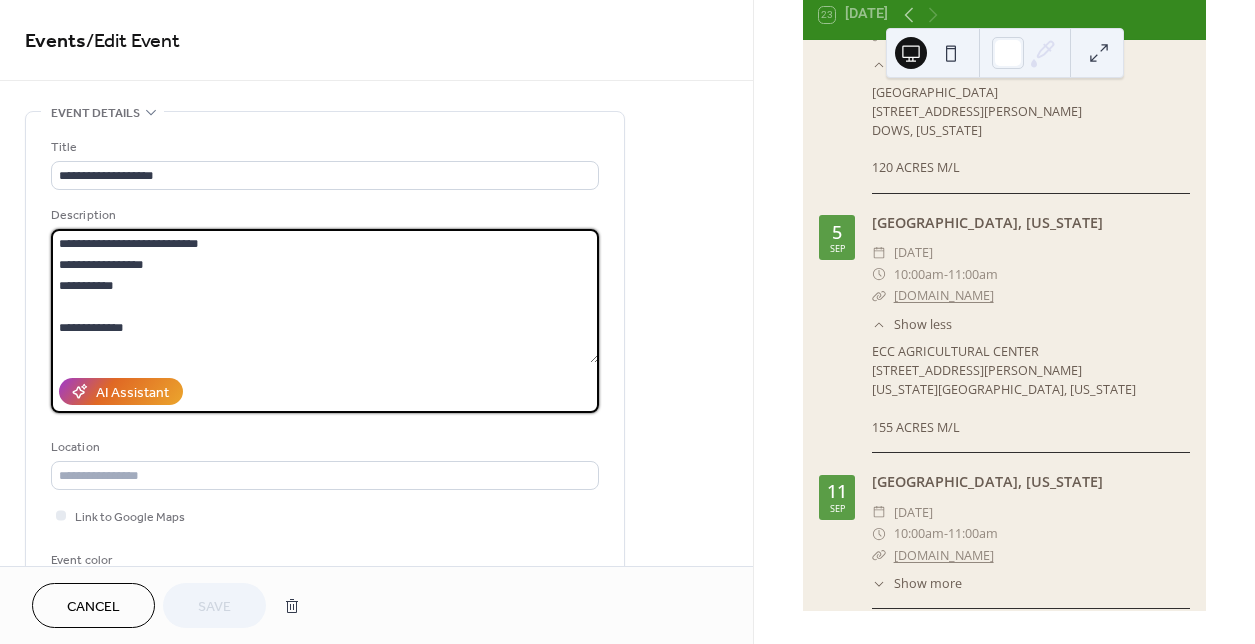 drag, startPoint x: 56, startPoint y: 241, endPoint x: 169, endPoint y: 340, distance: 150.23315 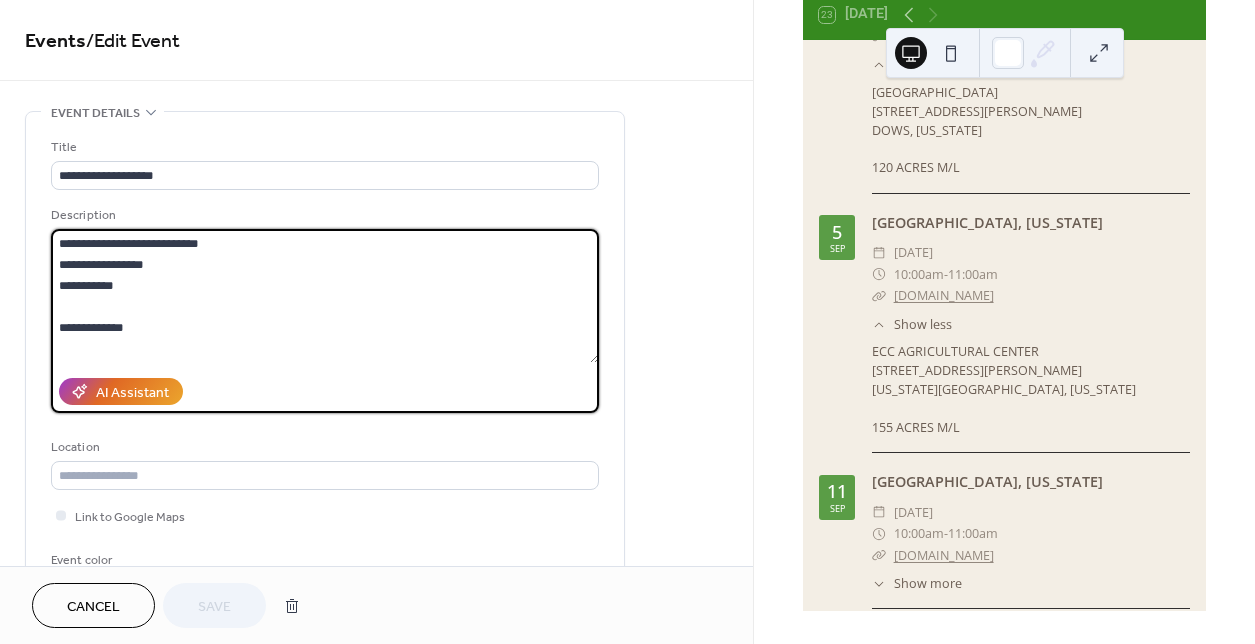 click on "**********" at bounding box center [325, 296] 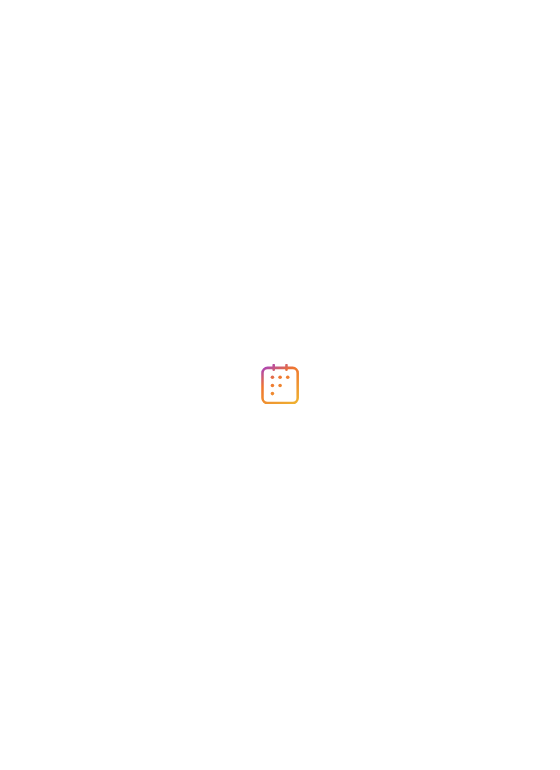 scroll, scrollTop: 0, scrollLeft: 0, axis: both 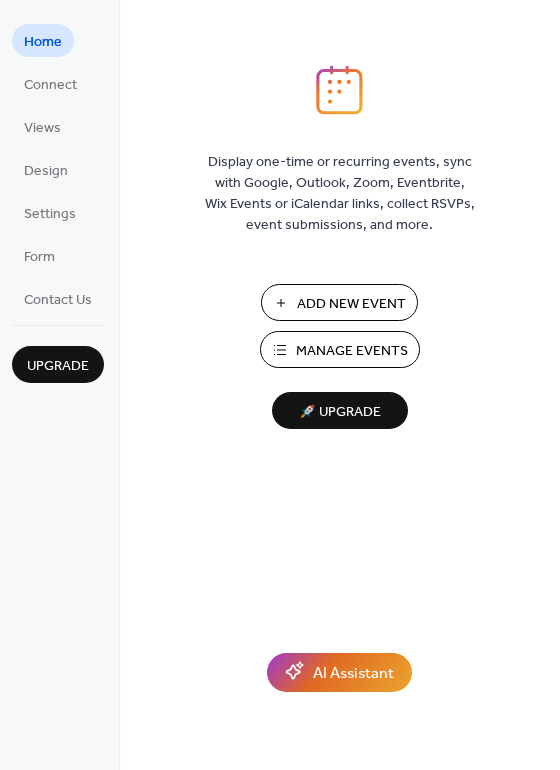 click on "Manage Events" at bounding box center (352, 351) 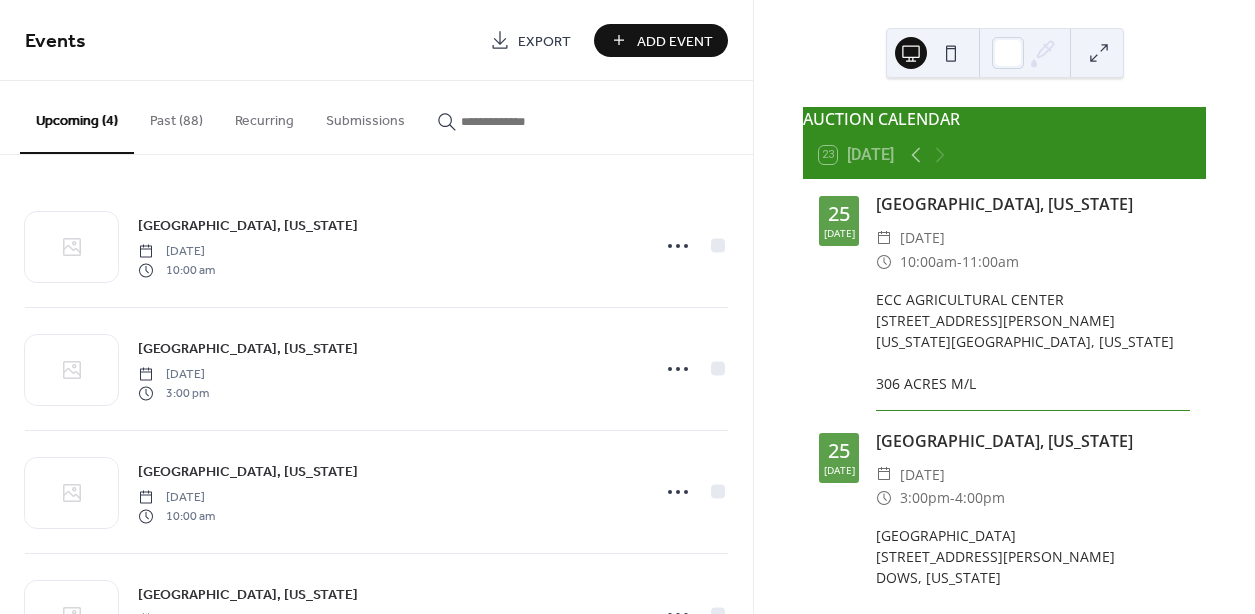 scroll, scrollTop: 0, scrollLeft: 0, axis: both 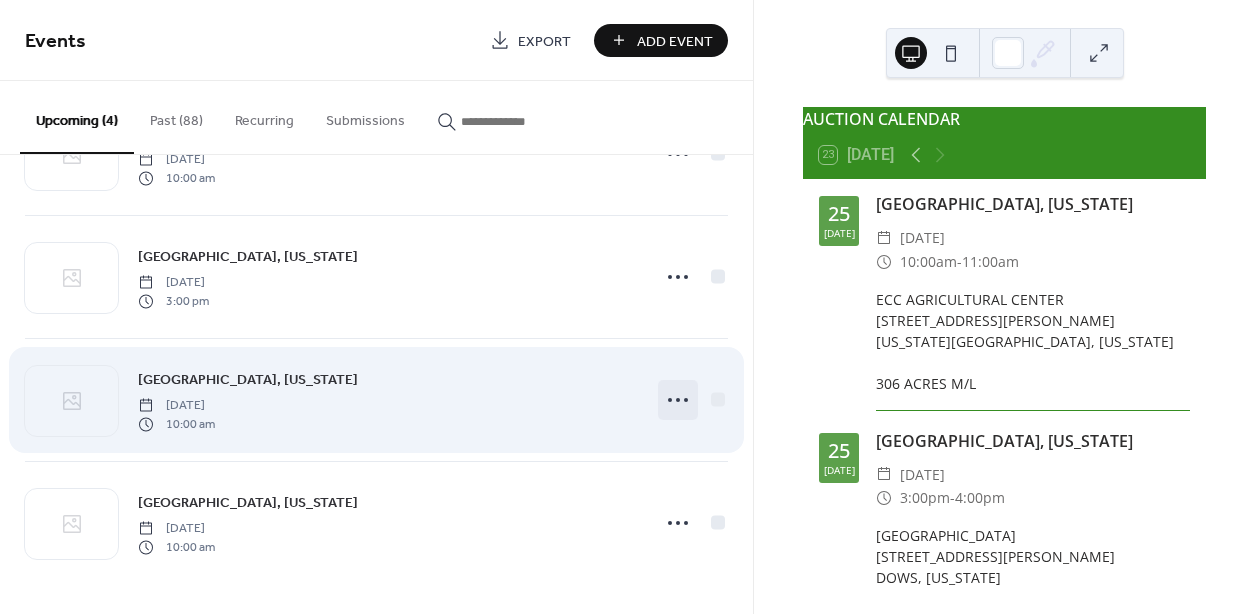 click 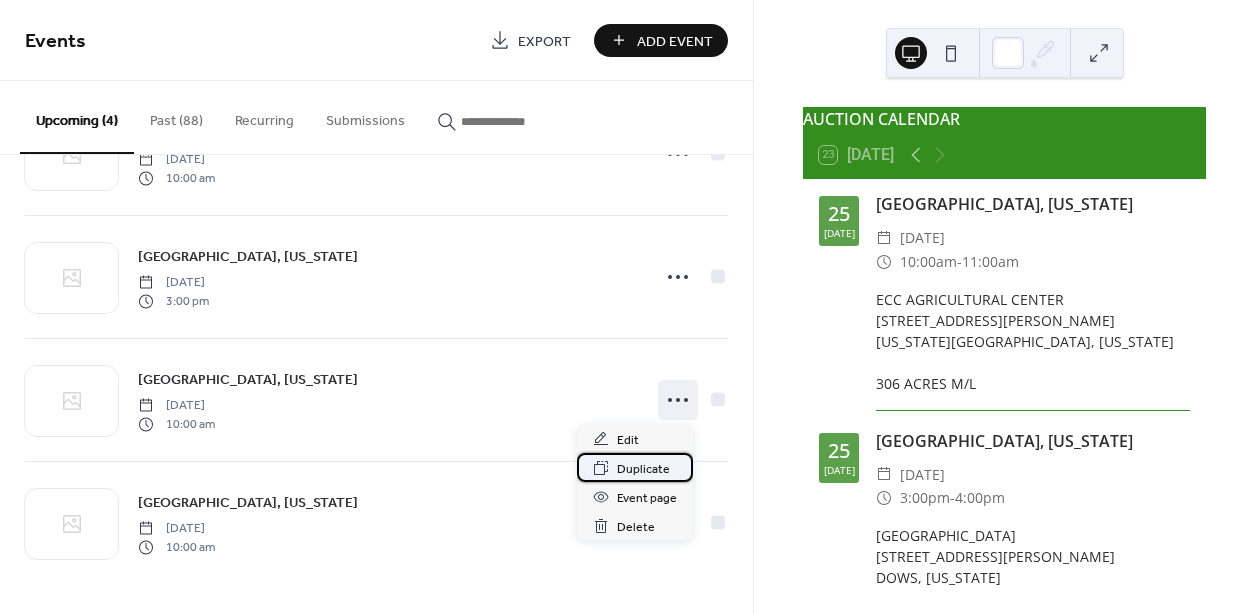 click on "Duplicate" at bounding box center [643, 469] 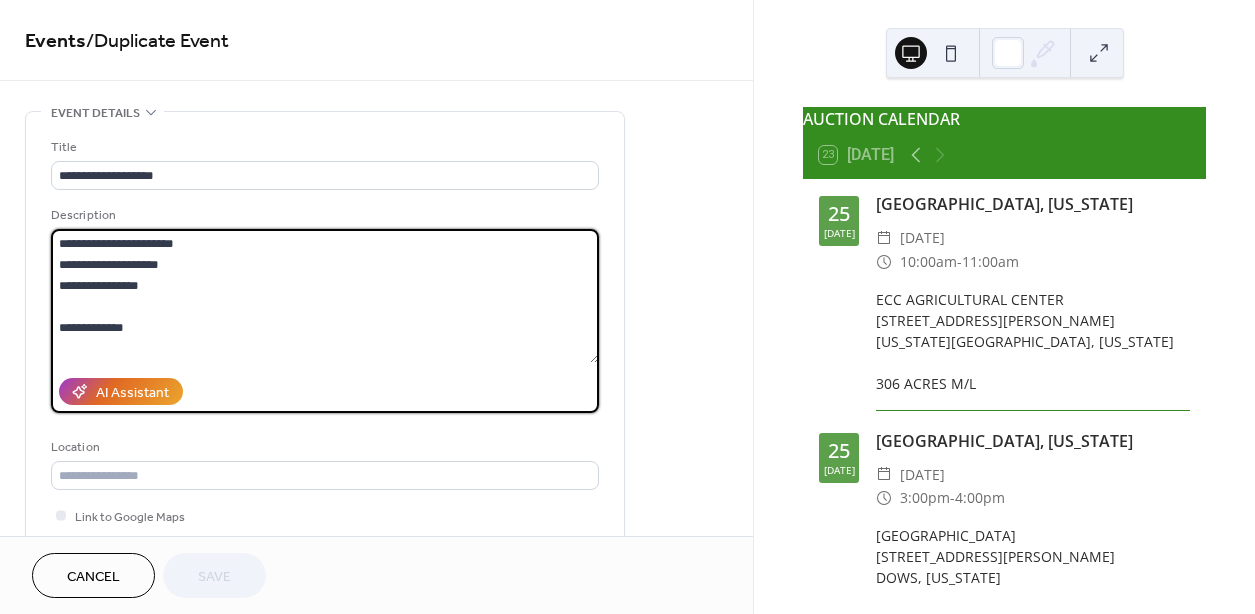 drag, startPoint x: 58, startPoint y: 245, endPoint x: 148, endPoint y: 336, distance: 127.98828 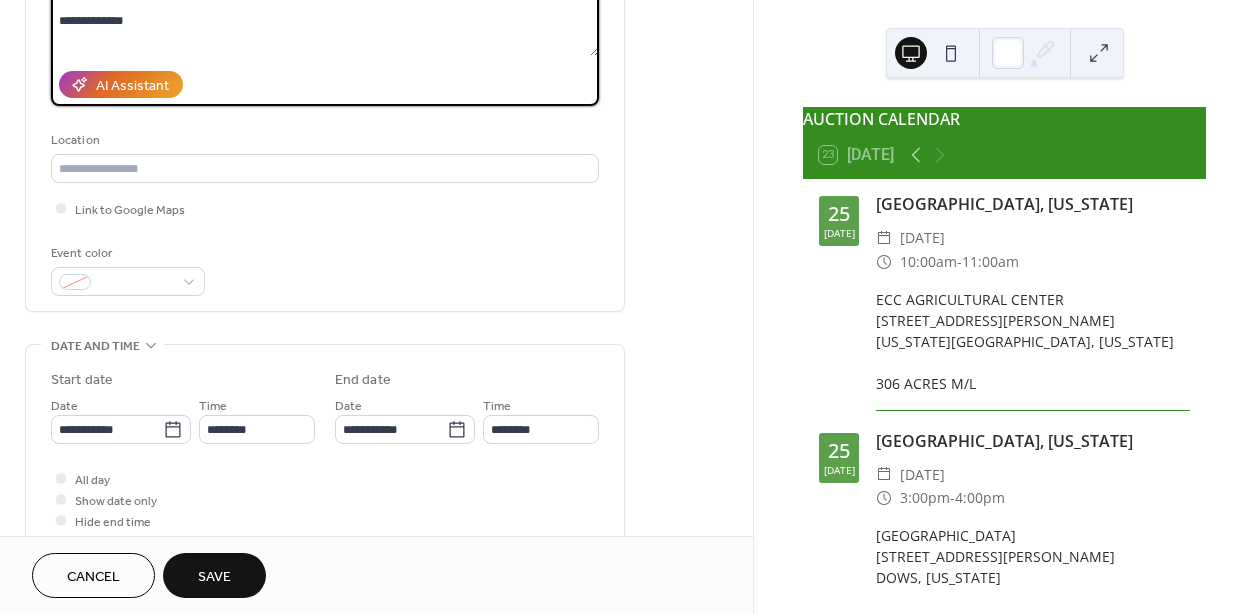 scroll, scrollTop: 370, scrollLeft: 0, axis: vertical 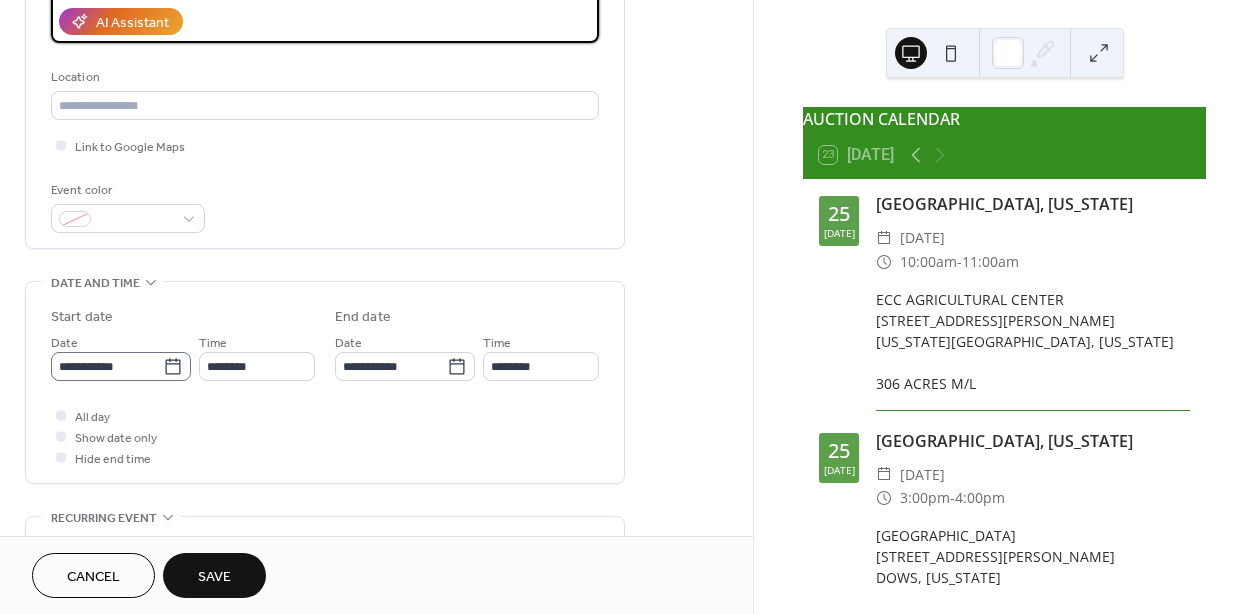 type on "**********" 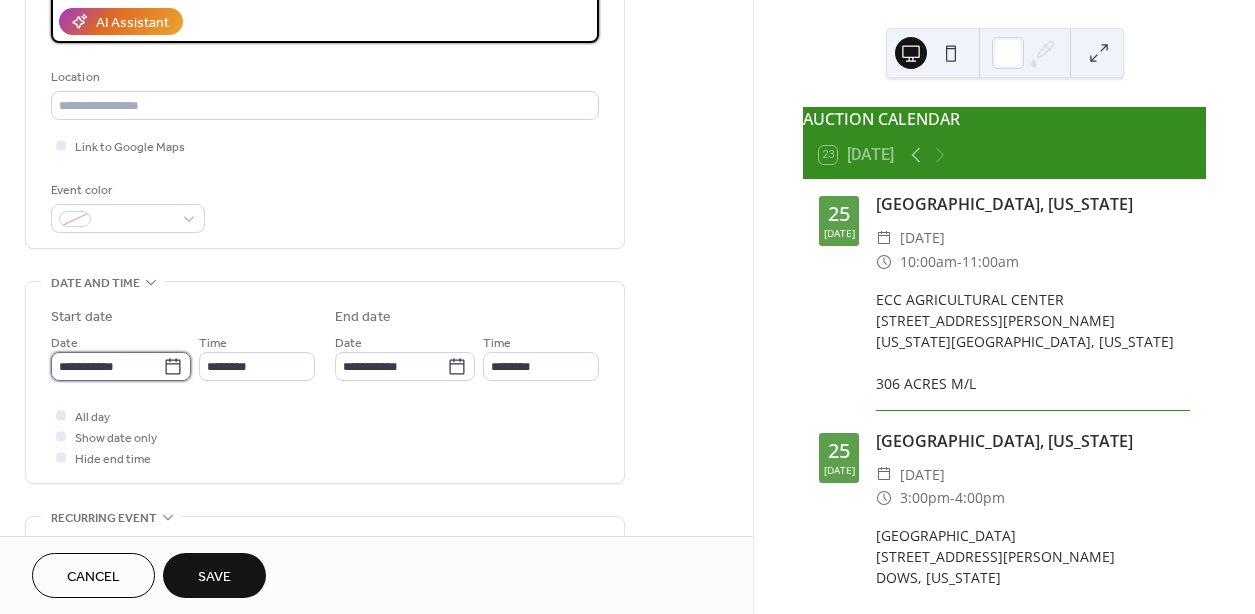 click on "**********" at bounding box center (107, 366) 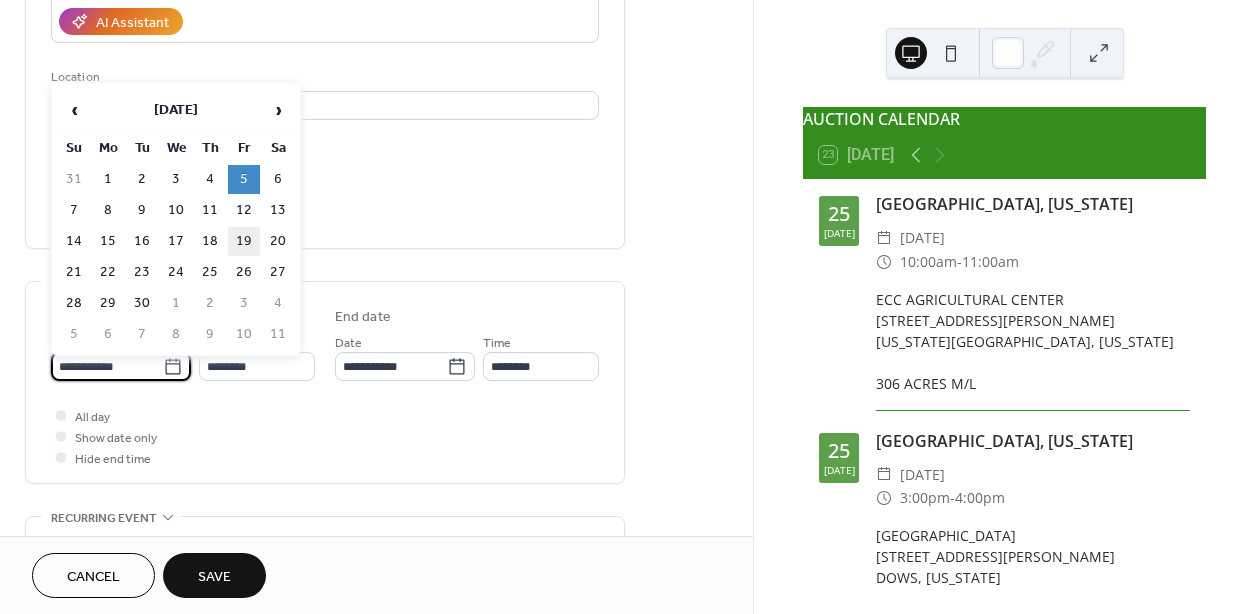 click on "19" at bounding box center (244, 241) 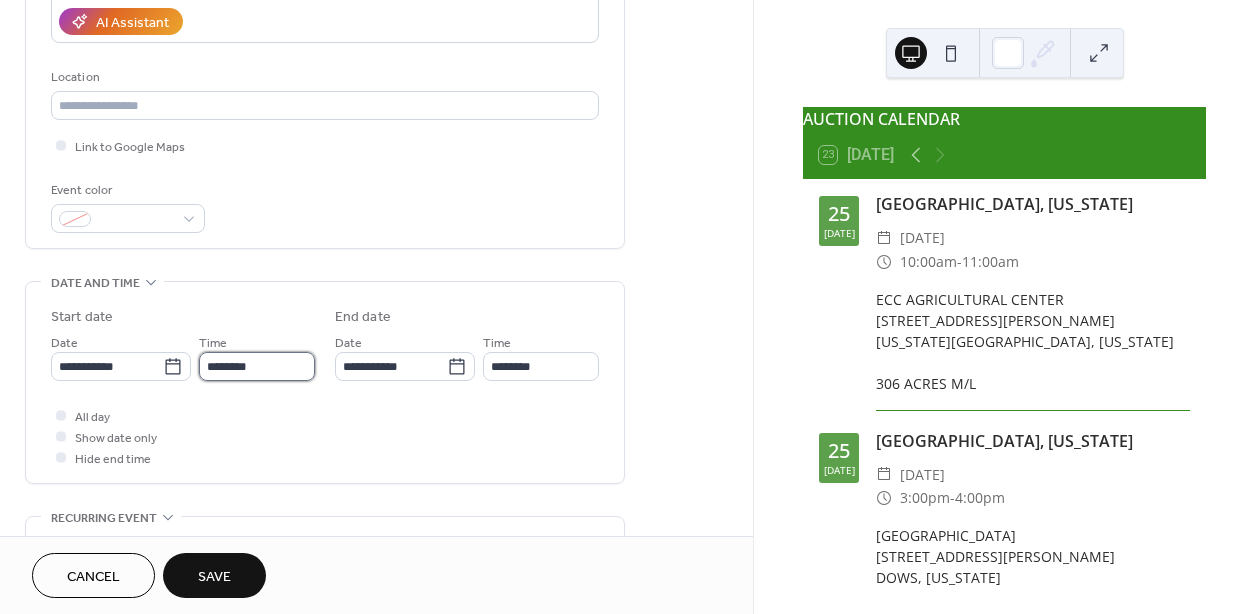 click on "********" at bounding box center (257, 366) 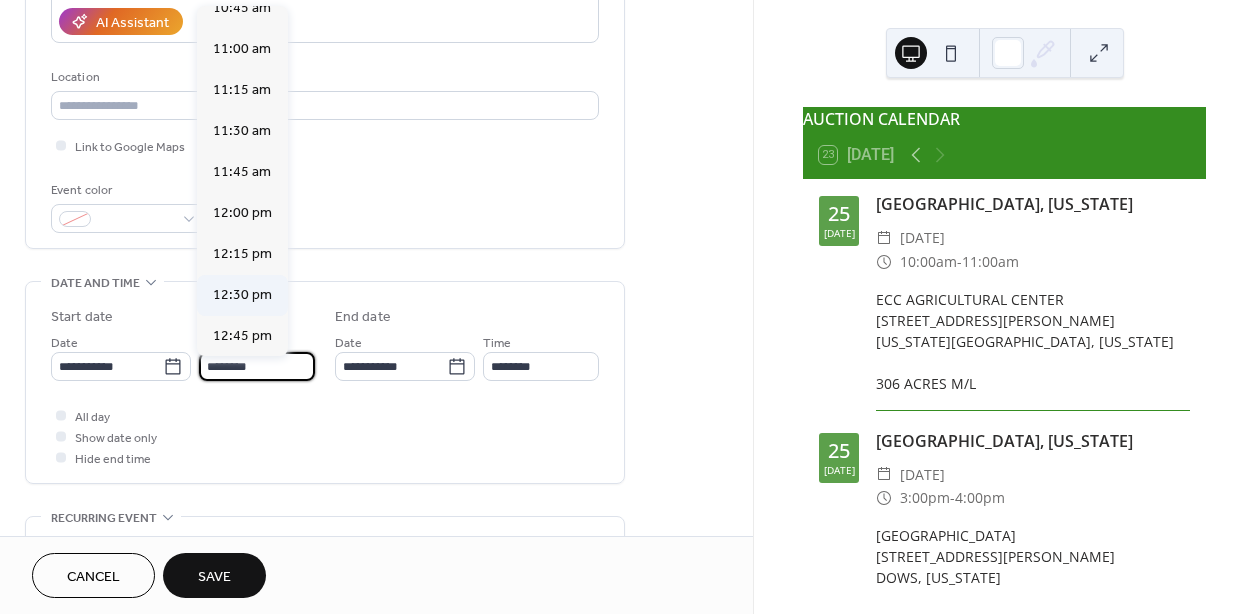 scroll, scrollTop: 1808, scrollLeft: 0, axis: vertical 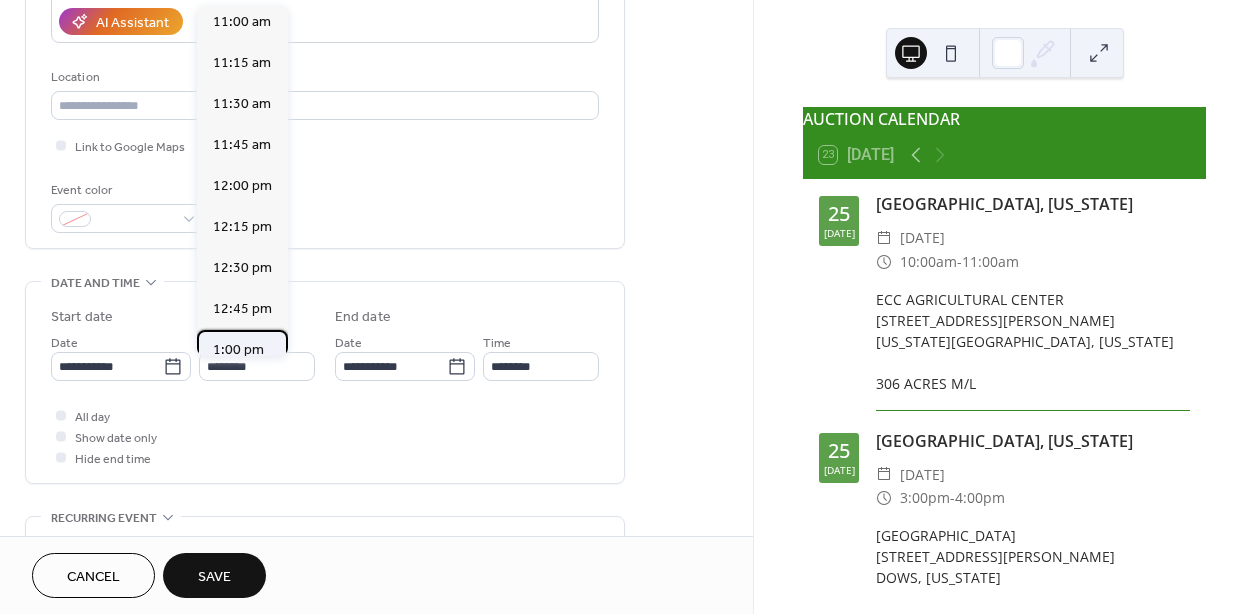 click on "1:00 pm" at bounding box center [238, 350] 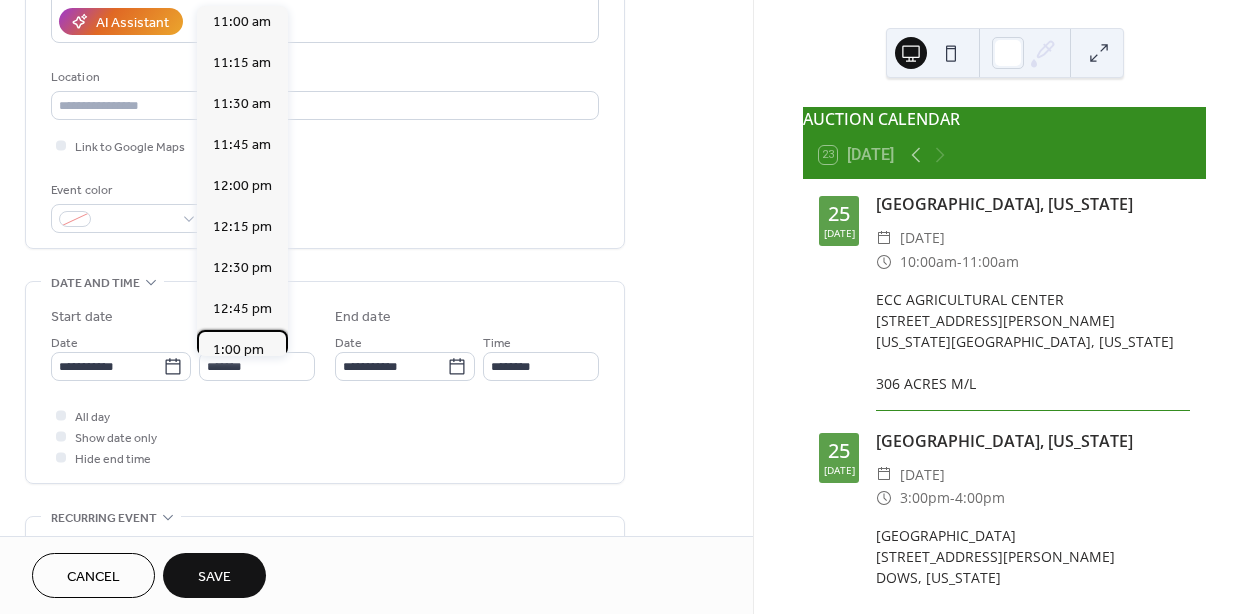 type on "*******" 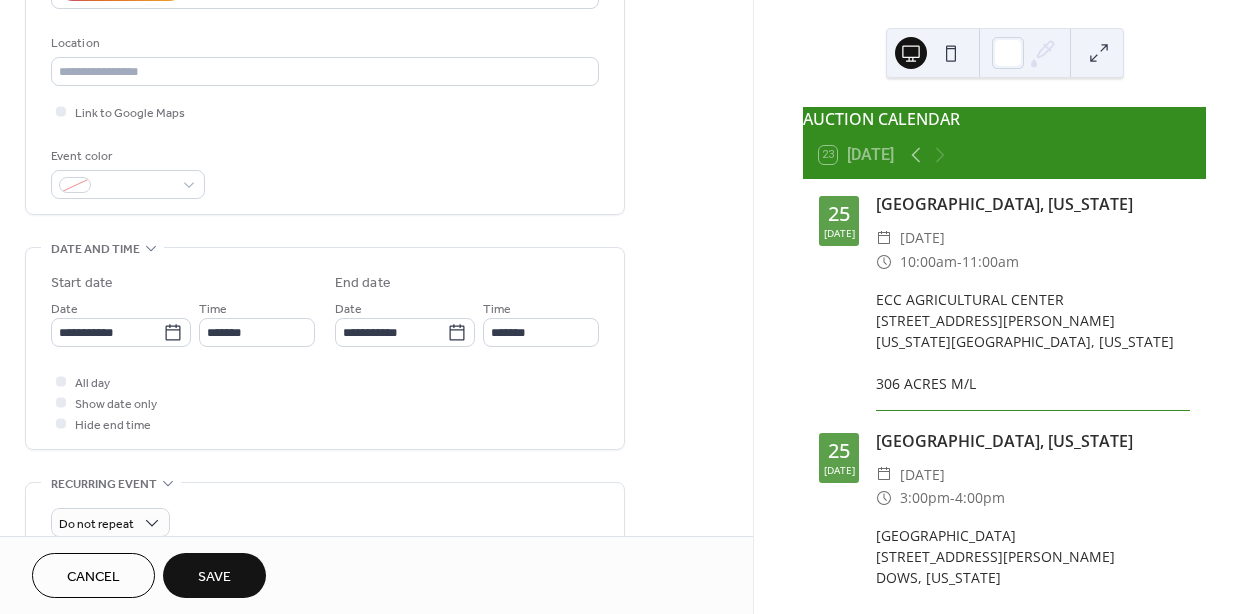 scroll, scrollTop: 512, scrollLeft: 0, axis: vertical 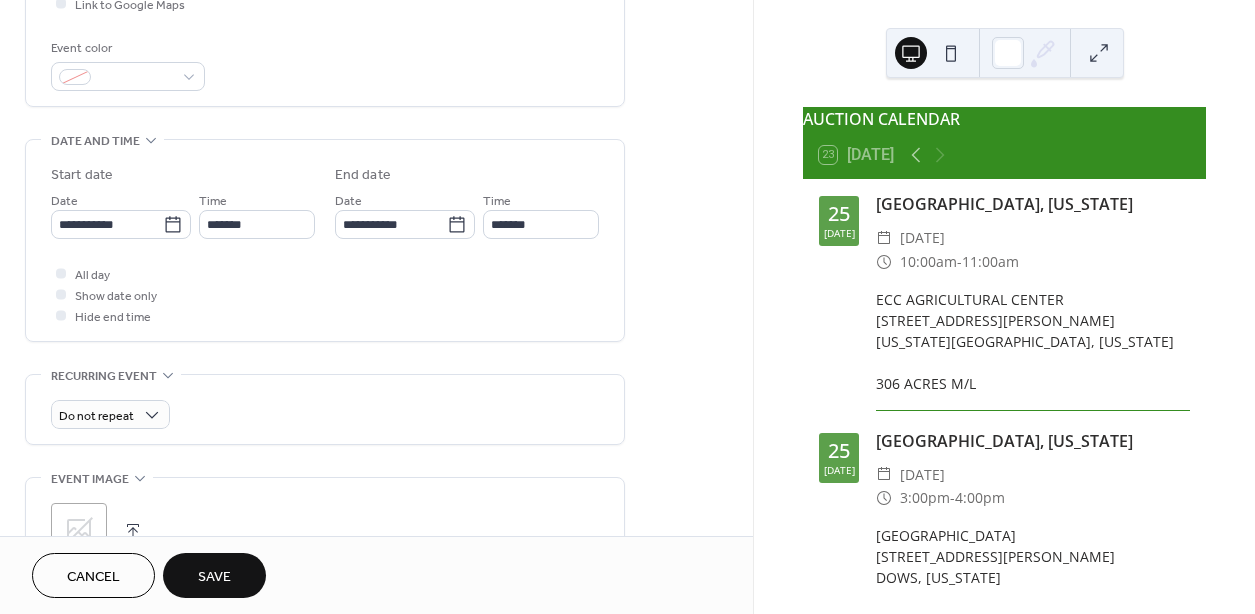 click on "Save" at bounding box center [214, 577] 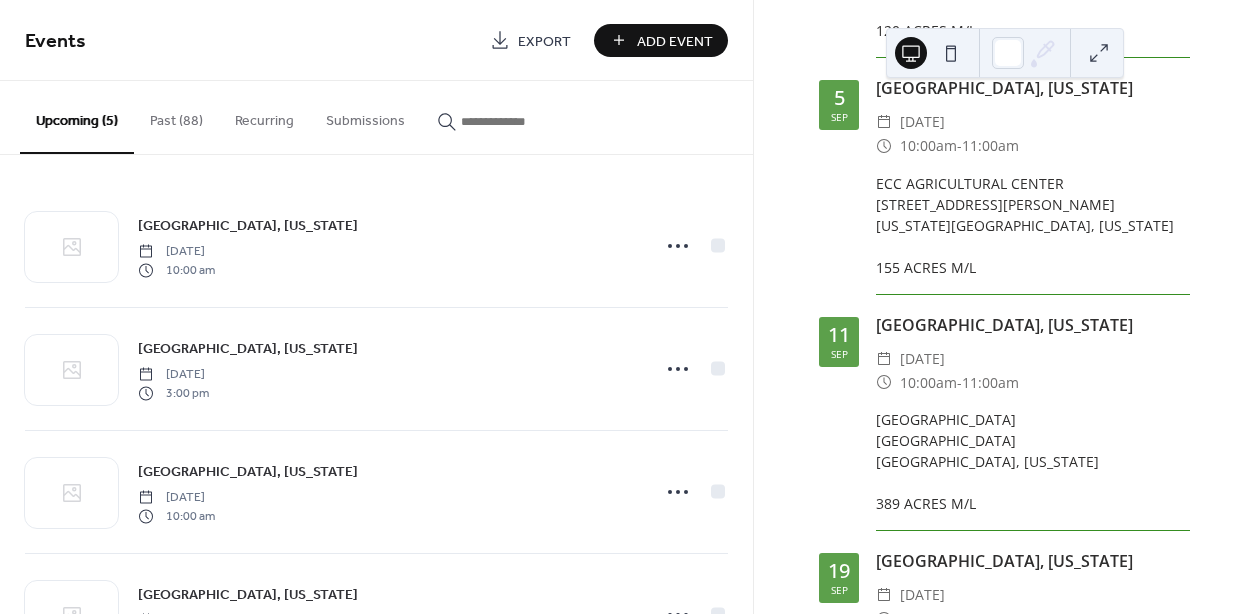 scroll, scrollTop: 793, scrollLeft: 0, axis: vertical 